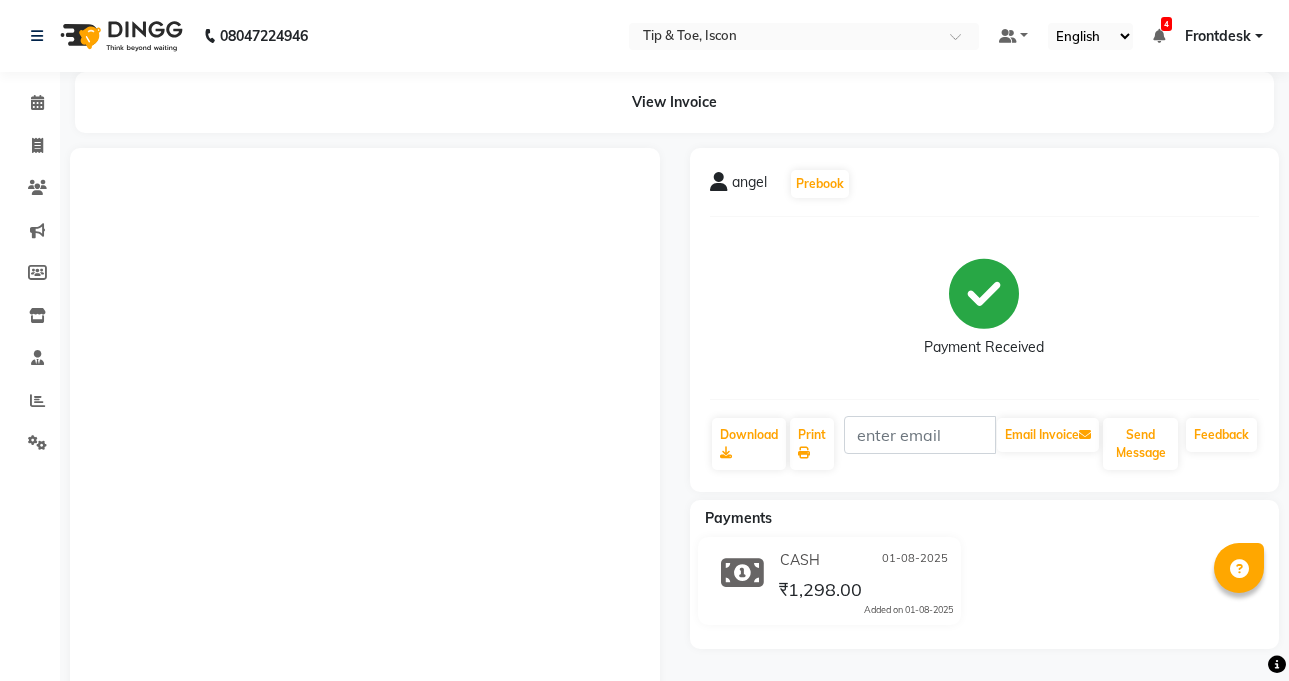 scroll, scrollTop: 0, scrollLeft: 0, axis: both 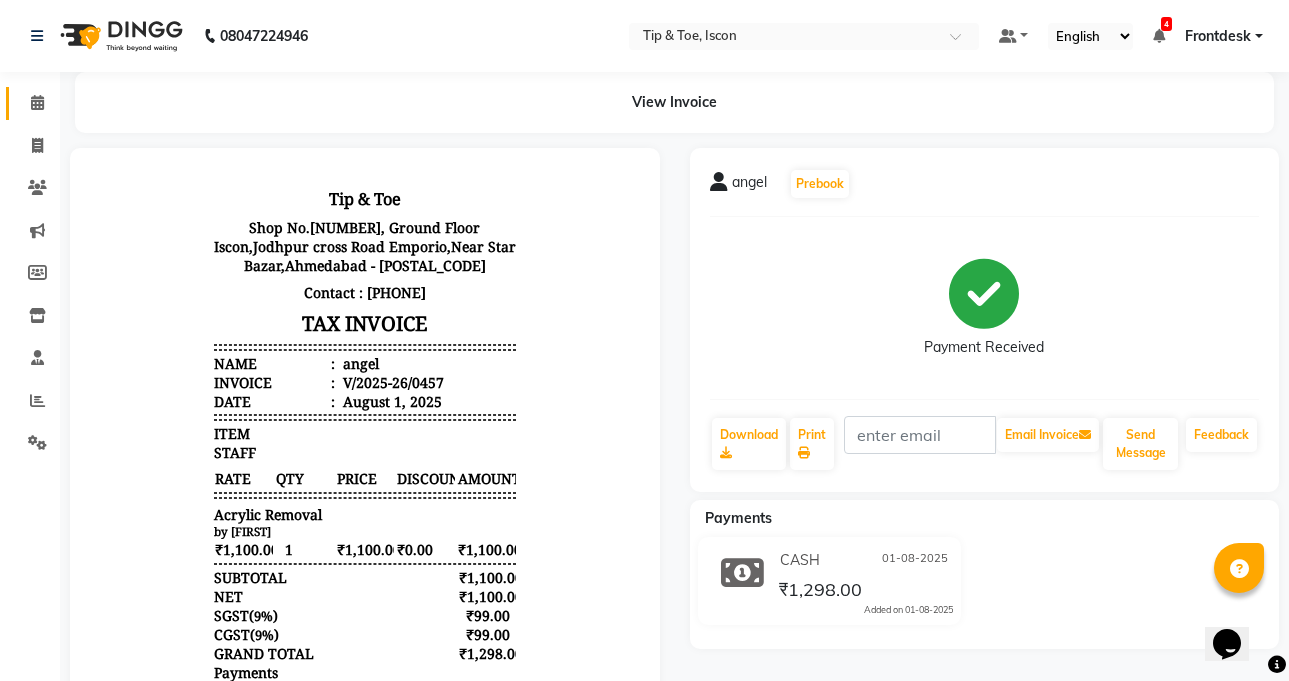 click on "Calendar" 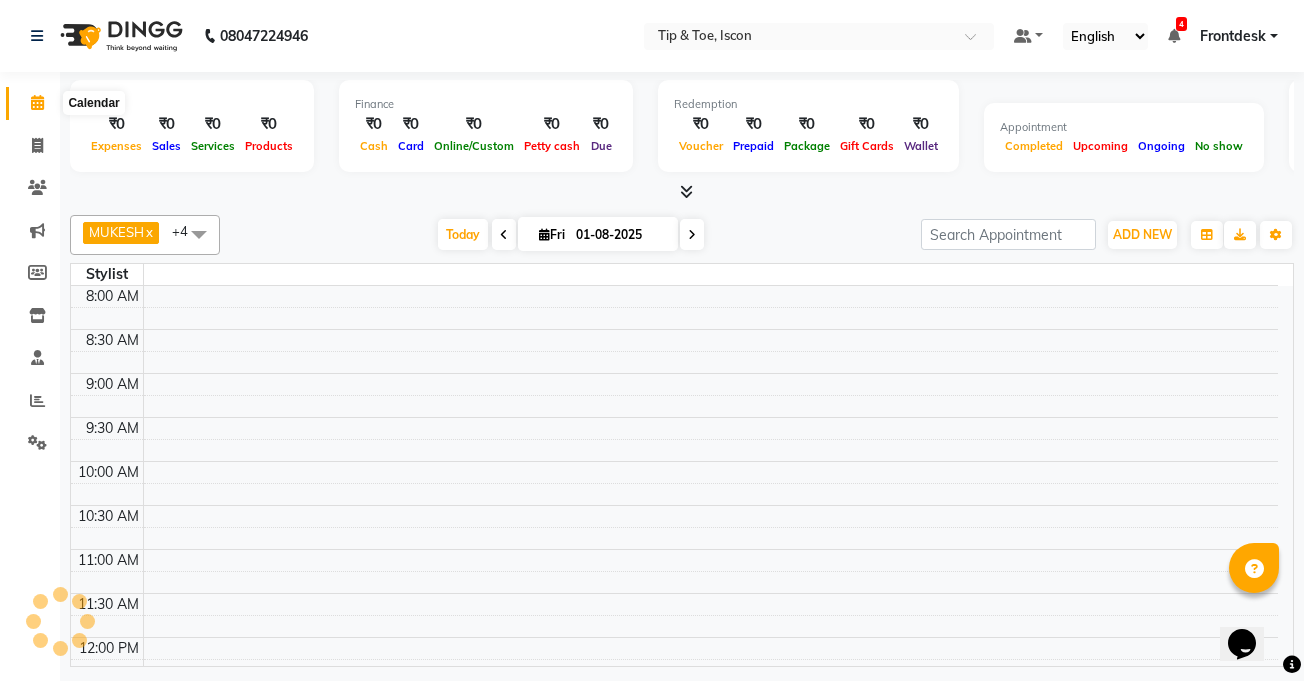 click 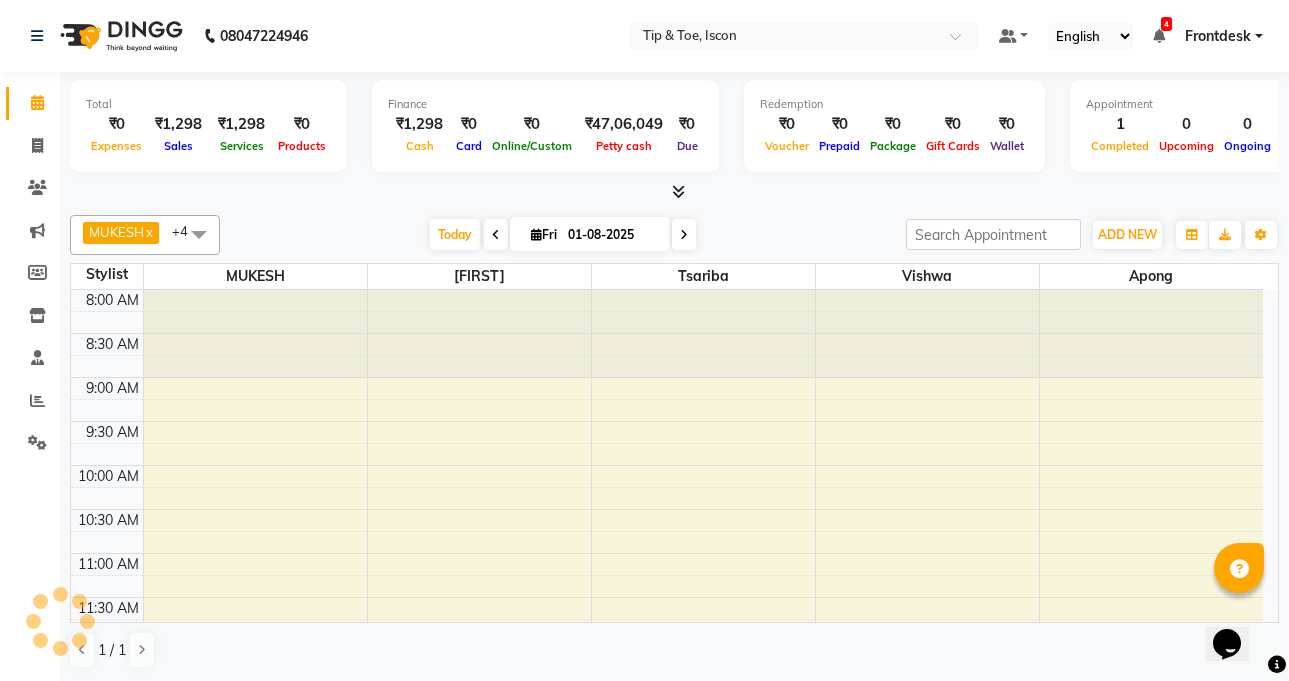 scroll, scrollTop: 0, scrollLeft: 0, axis: both 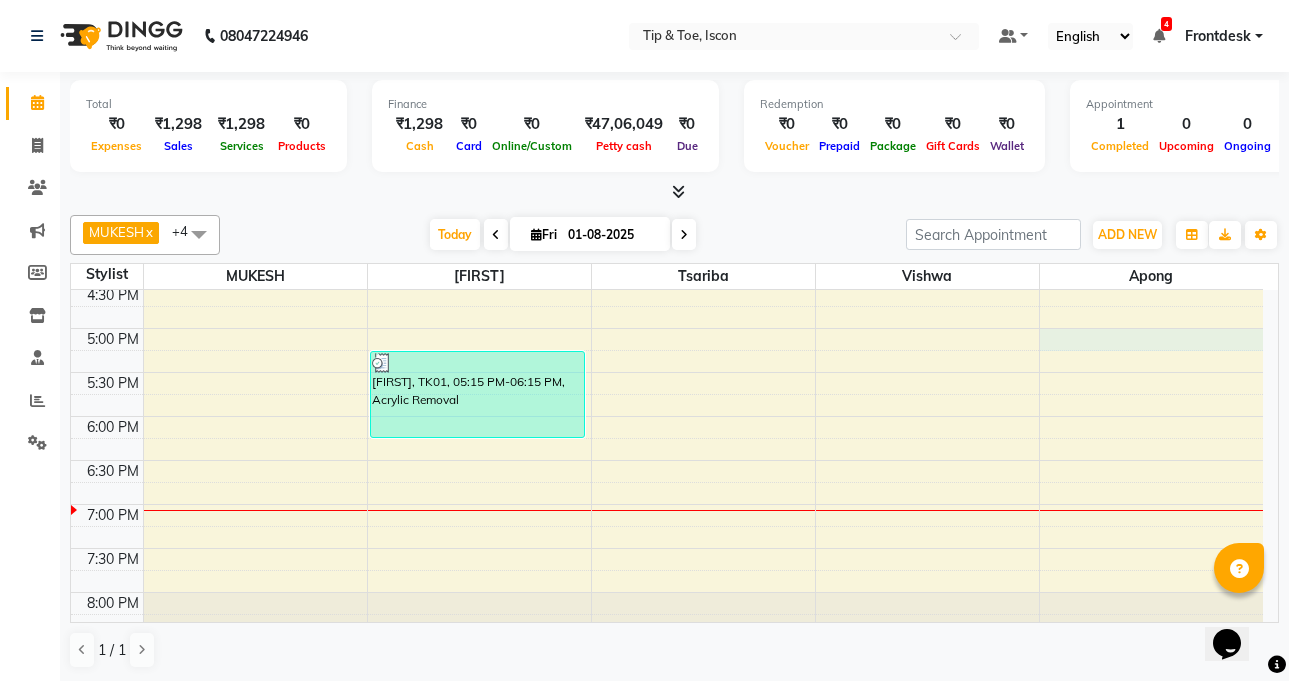 click on "8:00 AM 8:30 AM 9:00 AM 9:30 AM 10:00 AM 10:30 AM 11:00 AM 11:30 AM 12:00 PM 12:30 PM 1:00 PM 1:30 PM 2:00 PM 2:30 PM 3:00 PM 3:30 PM 4:00 PM 4:30 PM 5:00 PM 5:30 PM 6:00 PM 6:30 PM 7:00 PM 7:30 PM 8:00 PM 8:30 PM     [FIRST], TK01, 05:15 PM-06:15 PM, Acrylic Removal" at bounding box center (667, 108) 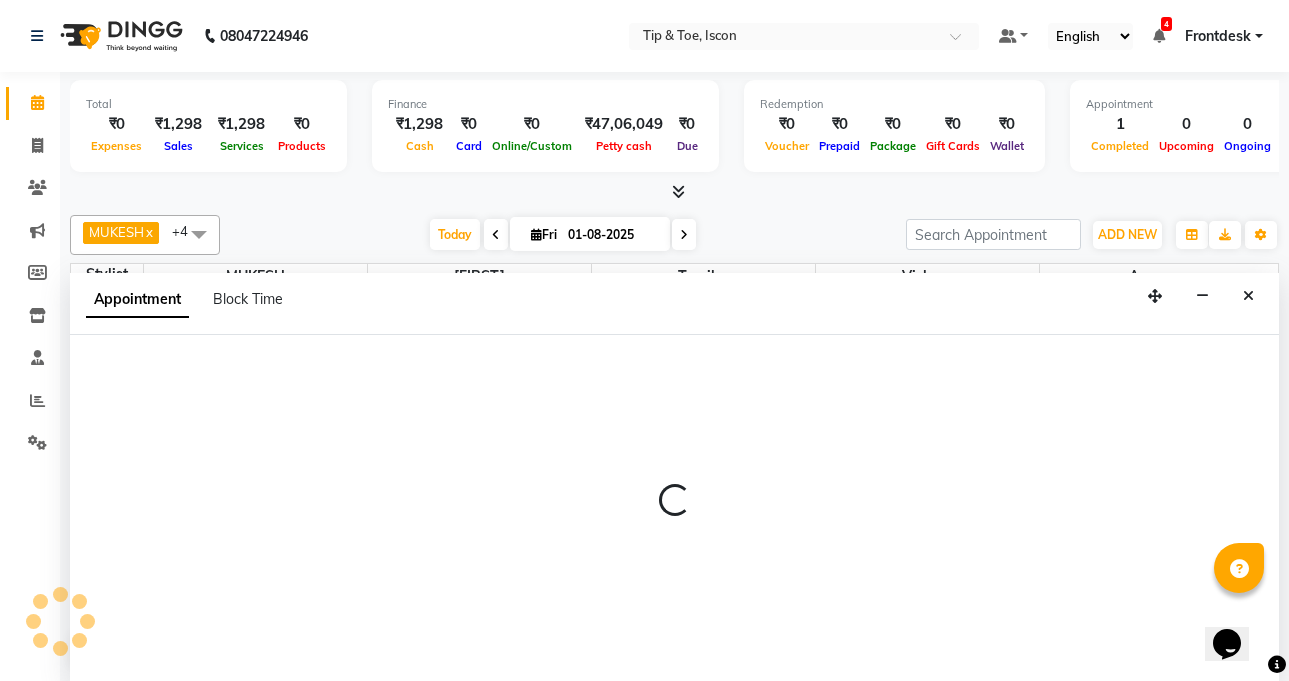 scroll, scrollTop: 1, scrollLeft: 0, axis: vertical 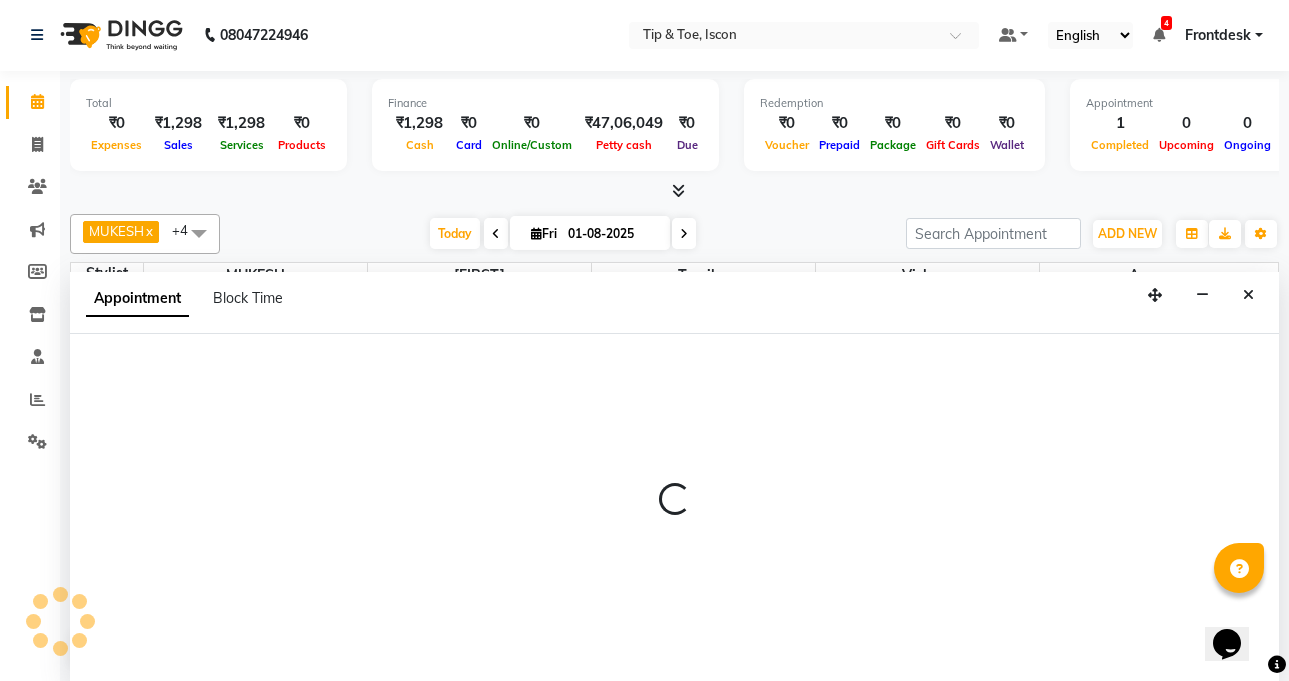 select on "42686" 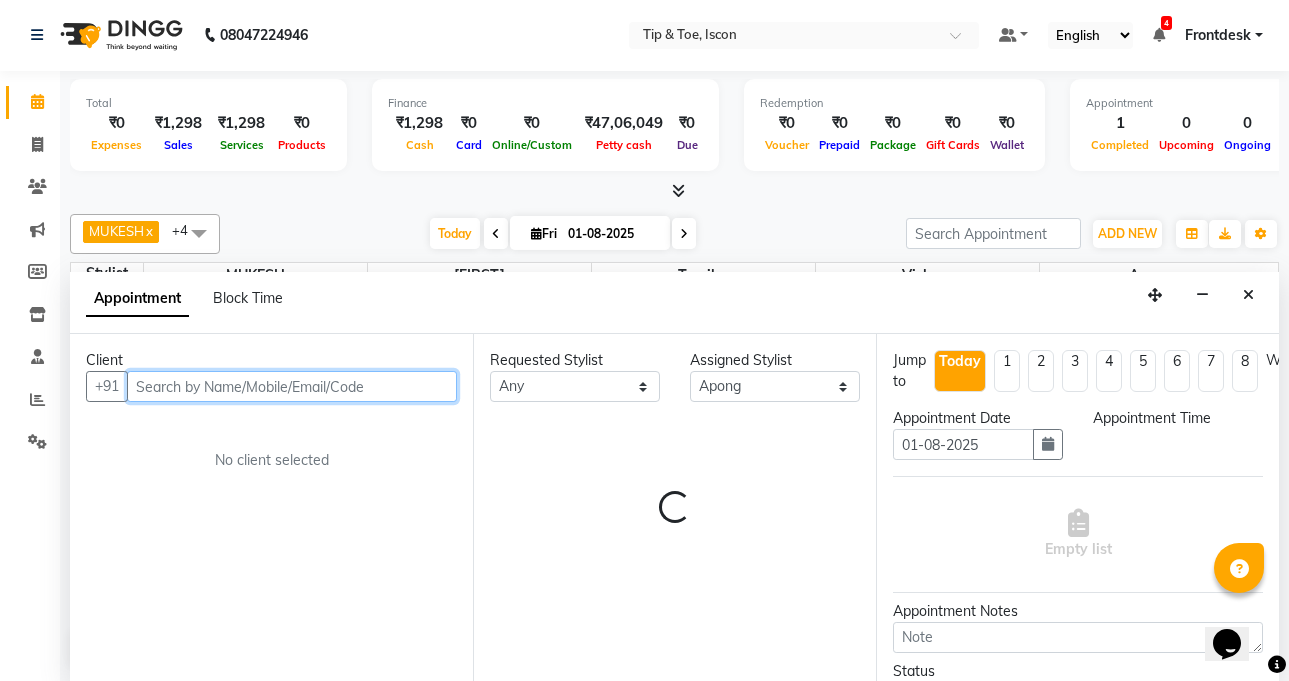 select on "1020" 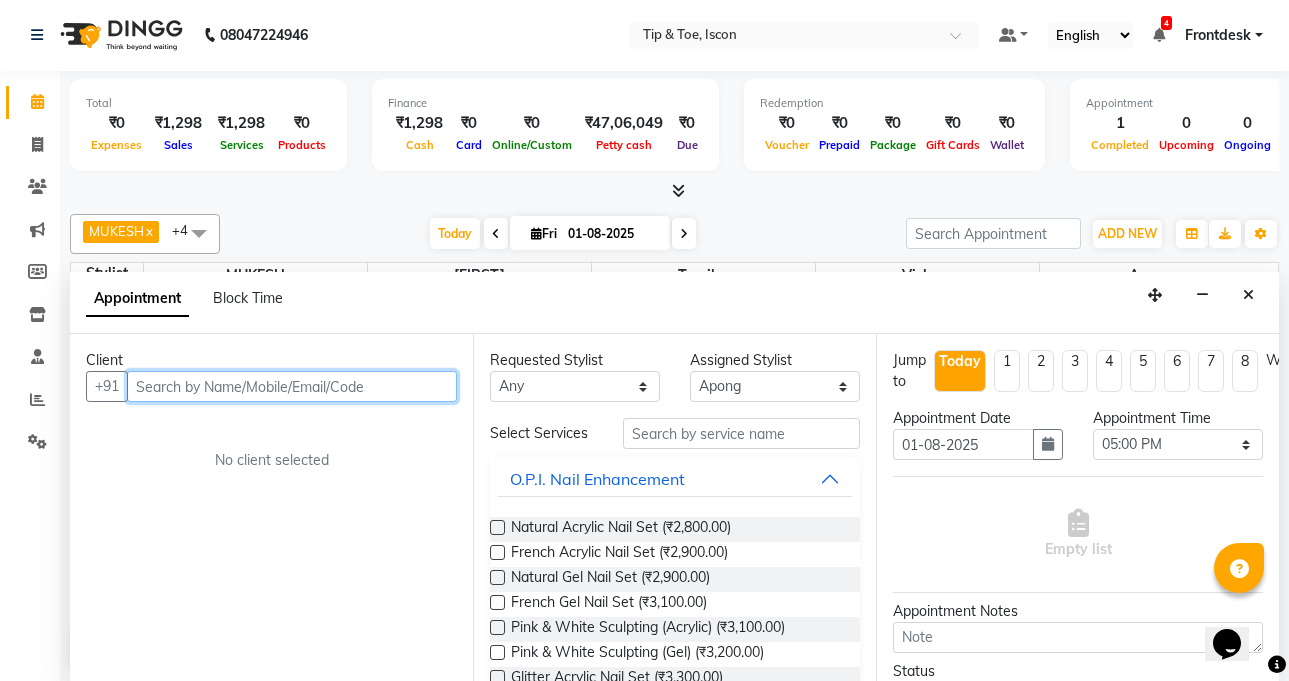 click at bounding box center (292, 386) 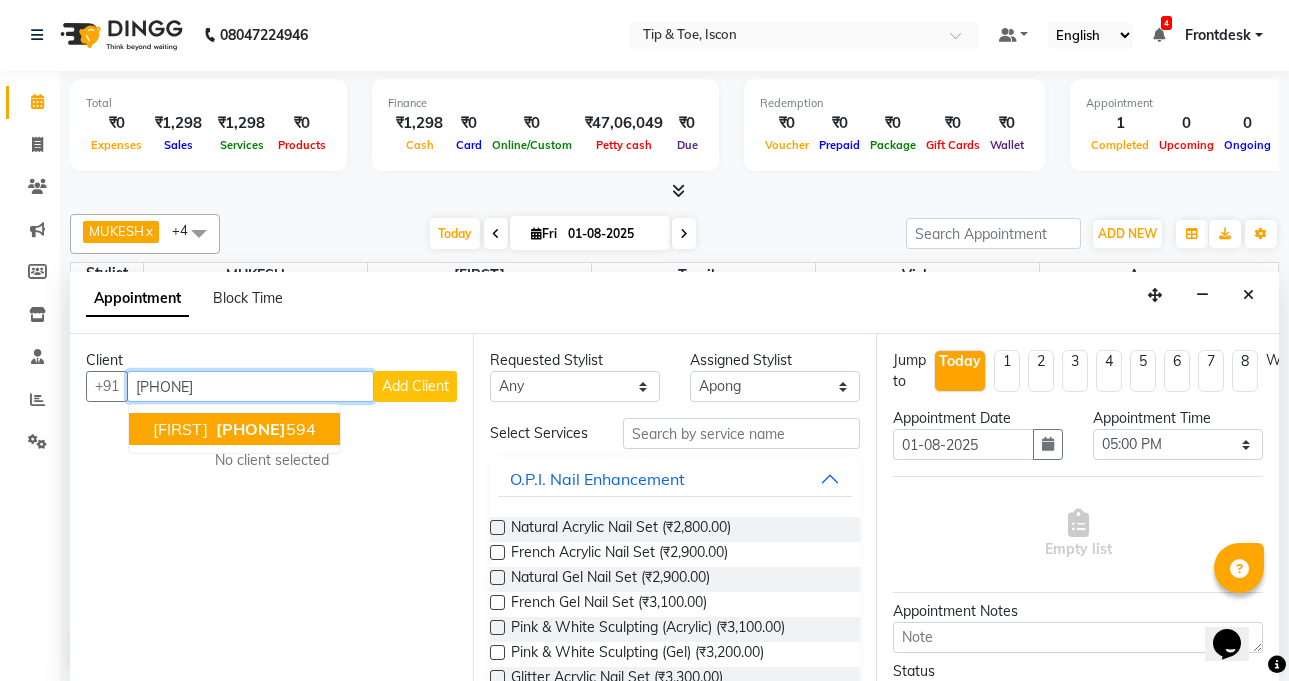 click on "[PHONE]" at bounding box center [251, 429] 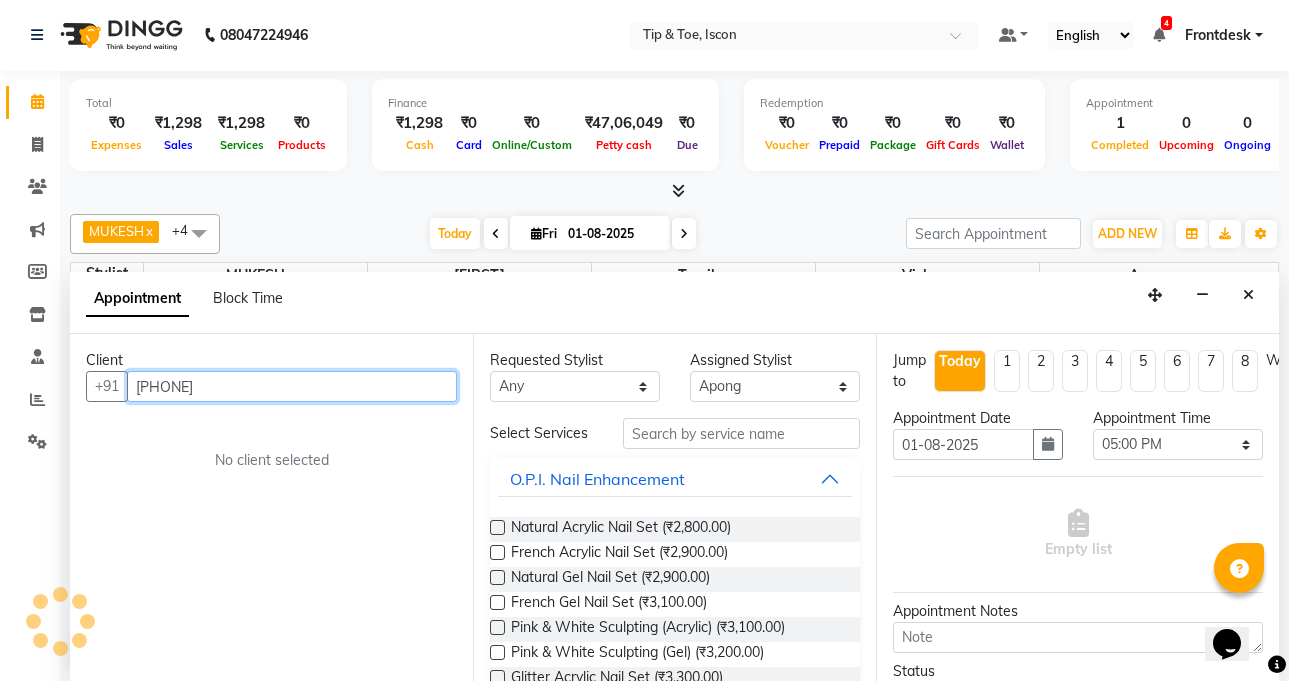 type on "[PHONE]" 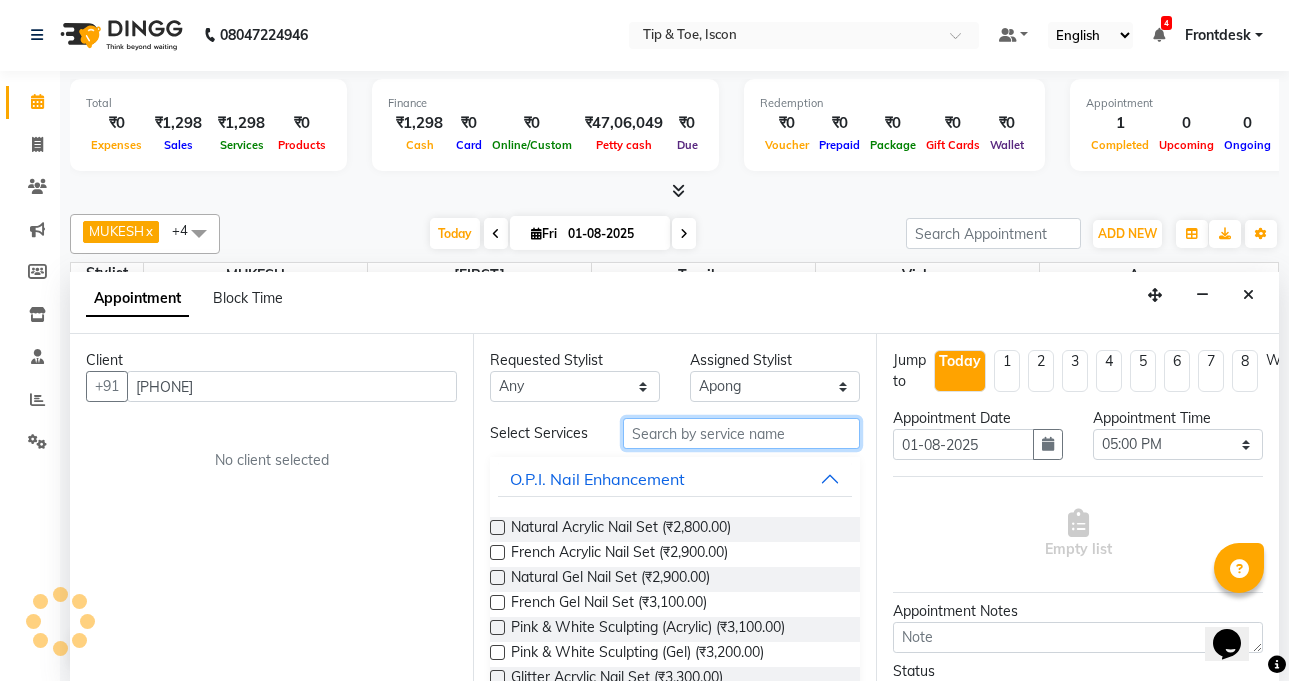 click at bounding box center (741, 433) 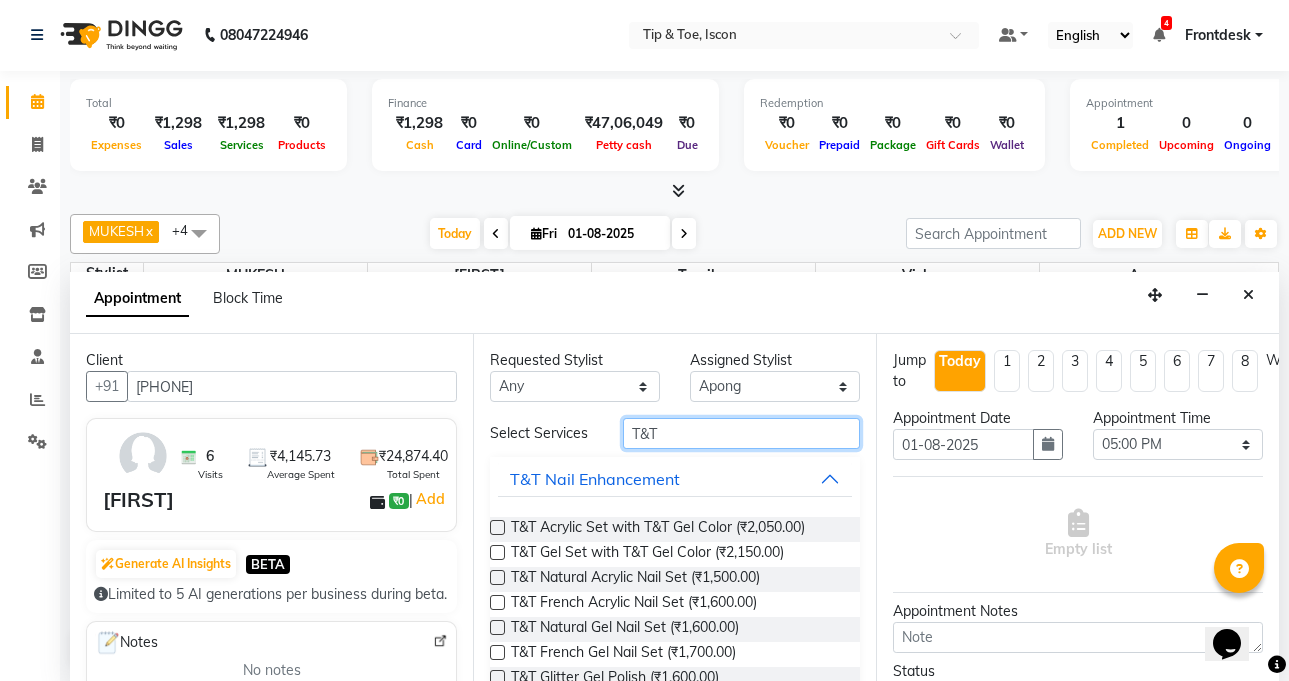 type on "T&T" 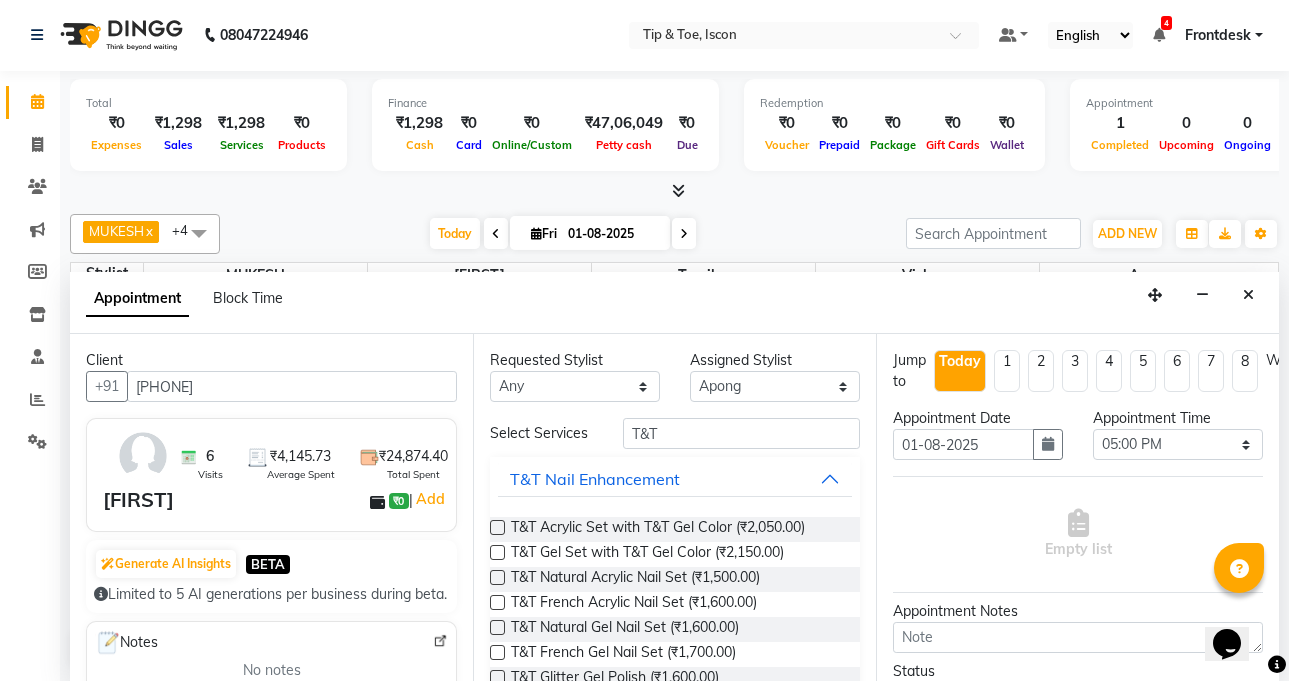 click at bounding box center (497, 577) 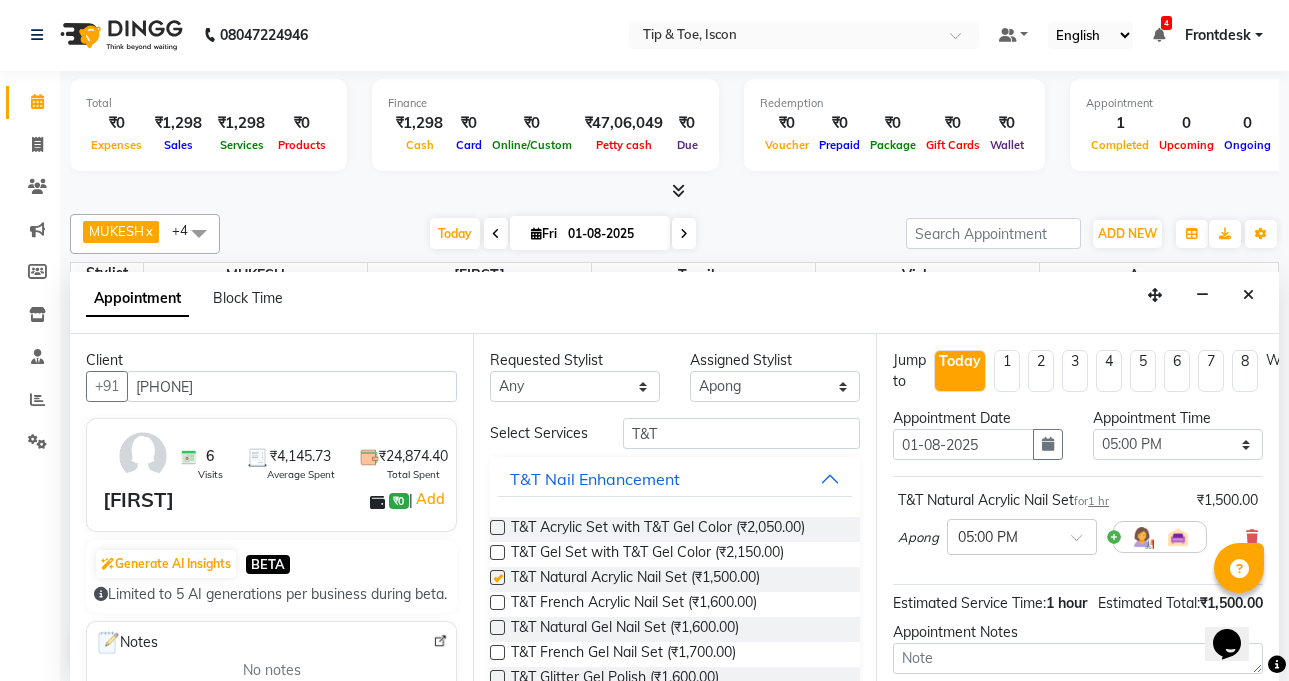 checkbox on "false" 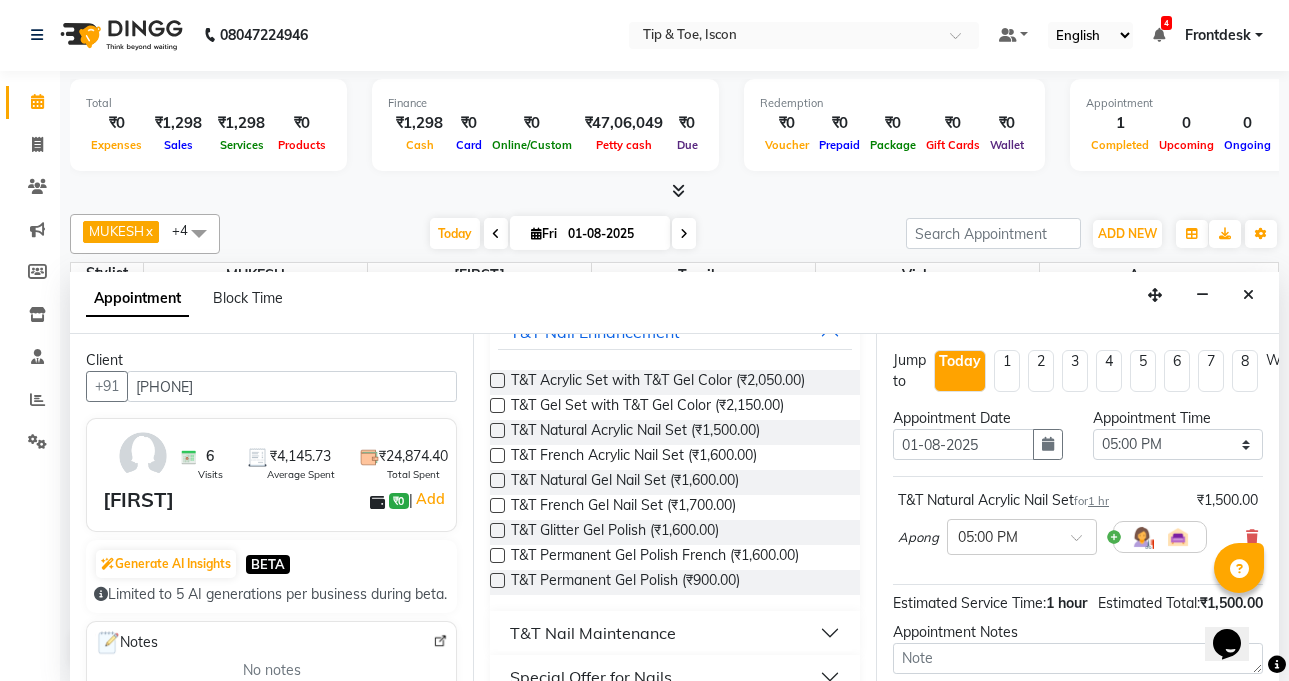 scroll, scrollTop: 152, scrollLeft: 0, axis: vertical 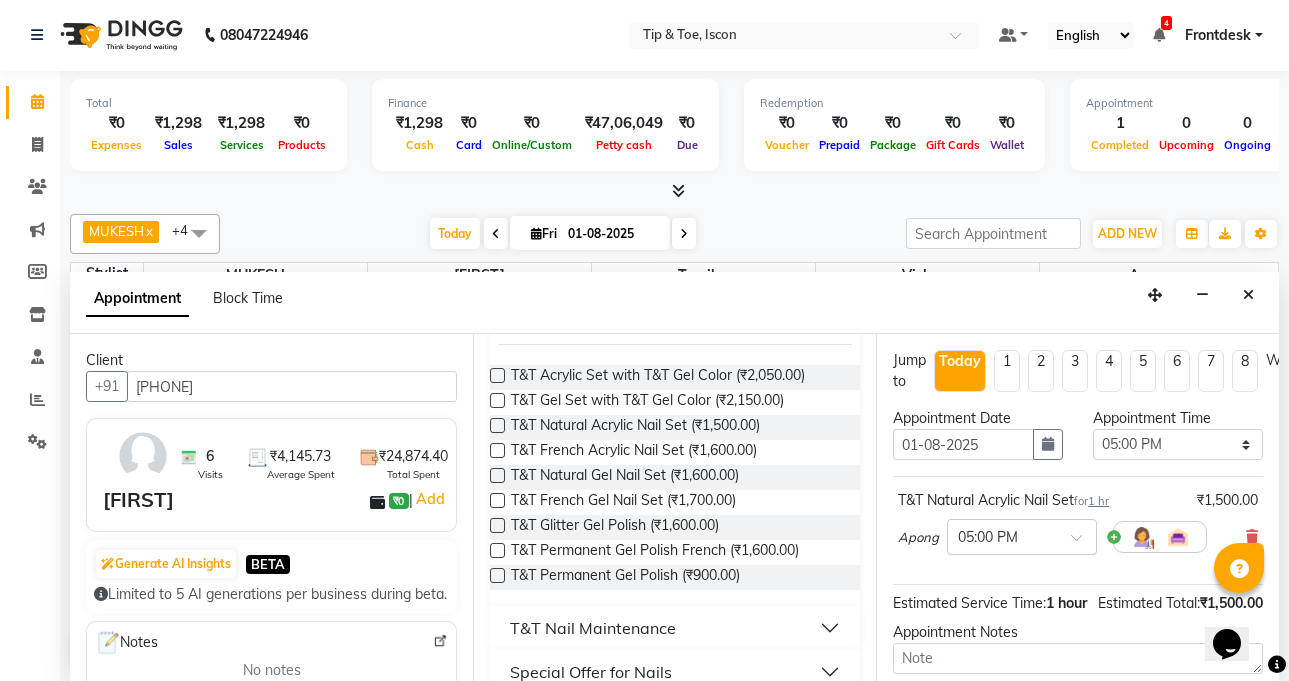 click at bounding box center (497, 575) 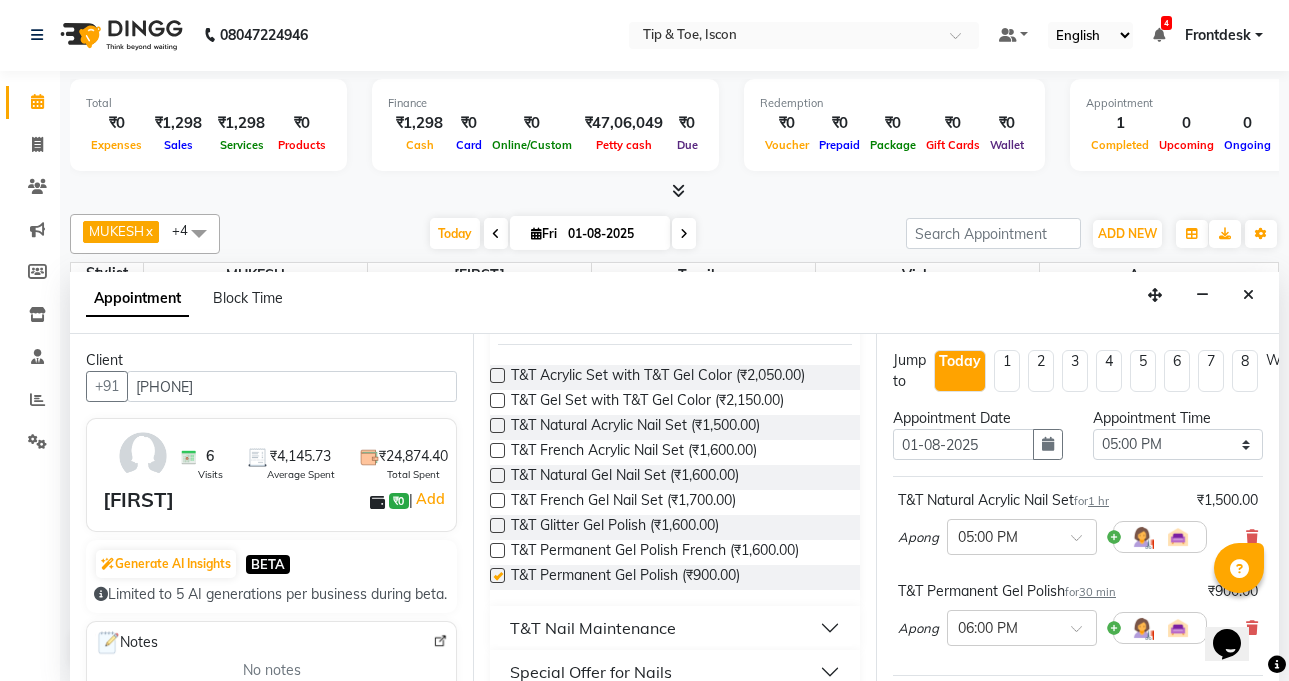 checkbox on "false" 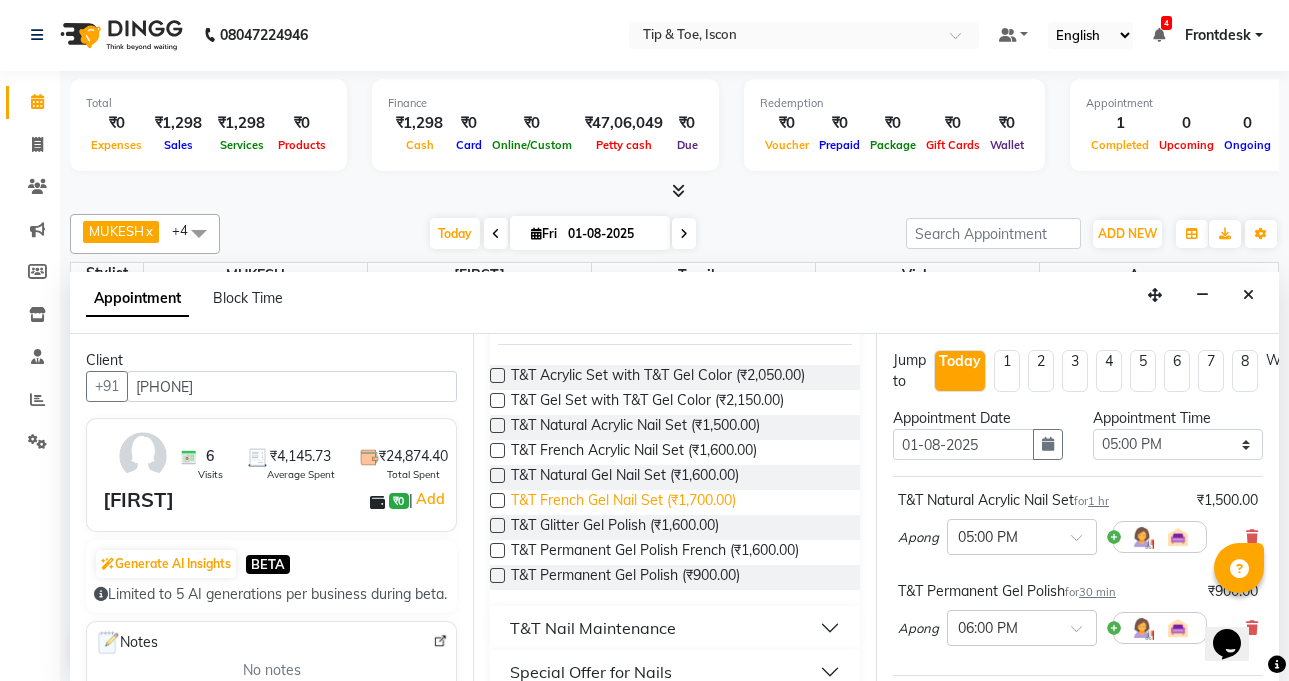 click on "T&T French Gel Nail Set (₹1,700.00)" at bounding box center [623, 502] 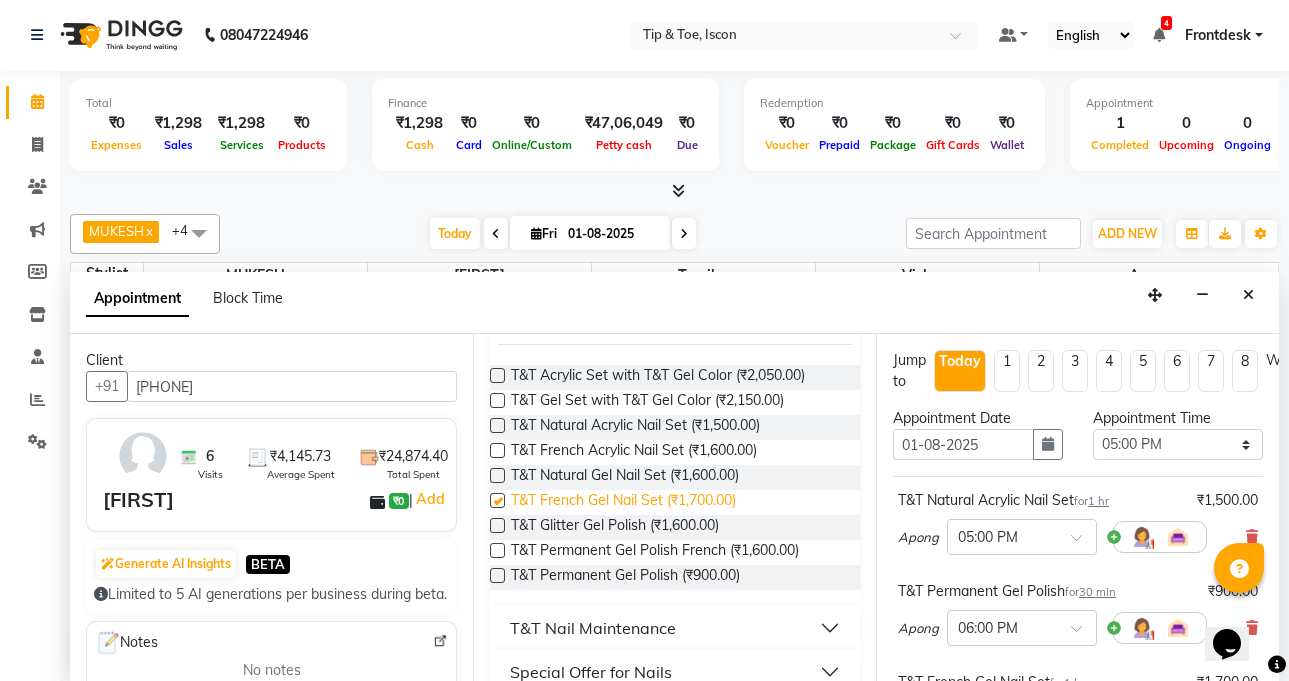checkbox on "false" 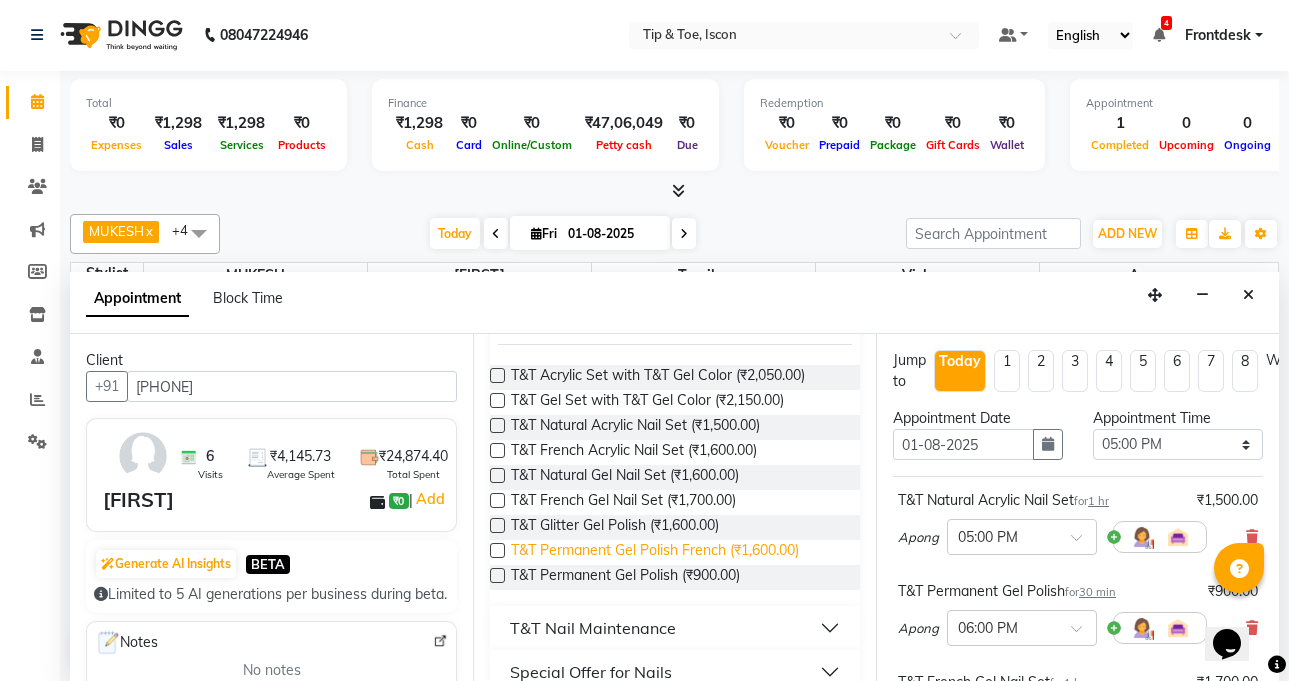 click on "T&T Permanent Gel Polish French (₹1,600.00)" at bounding box center [655, 552] 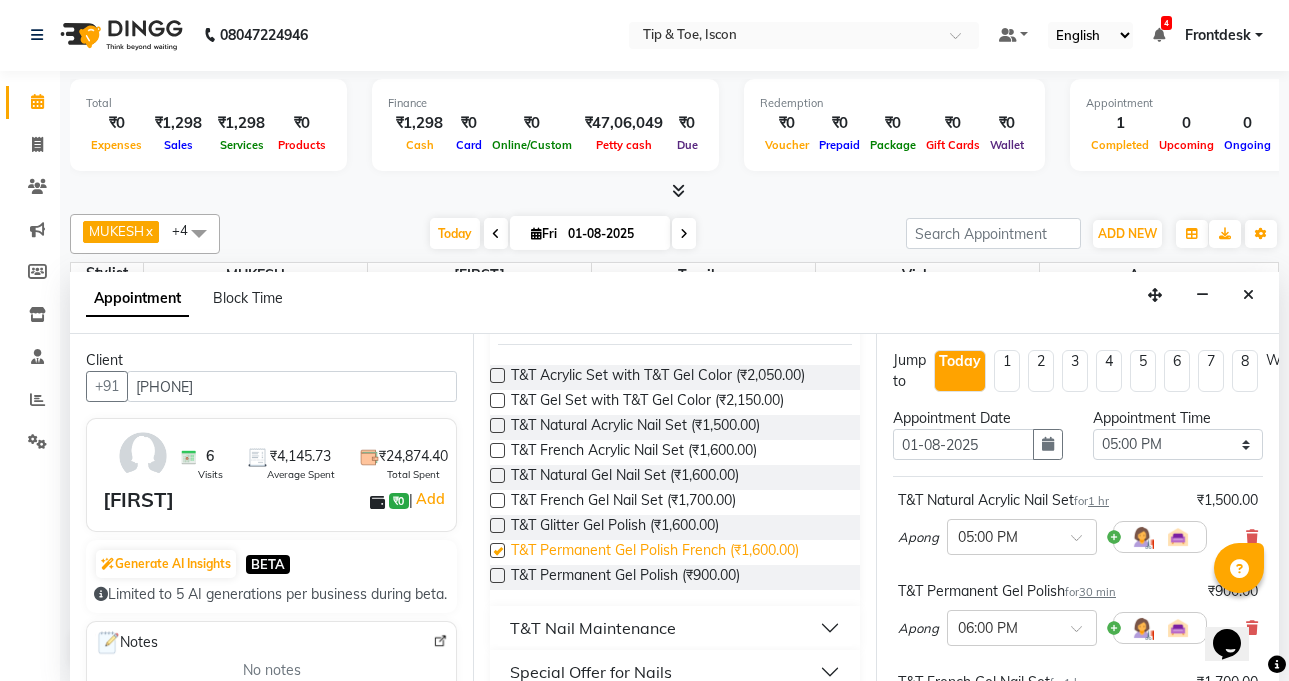 checkbox on "false" 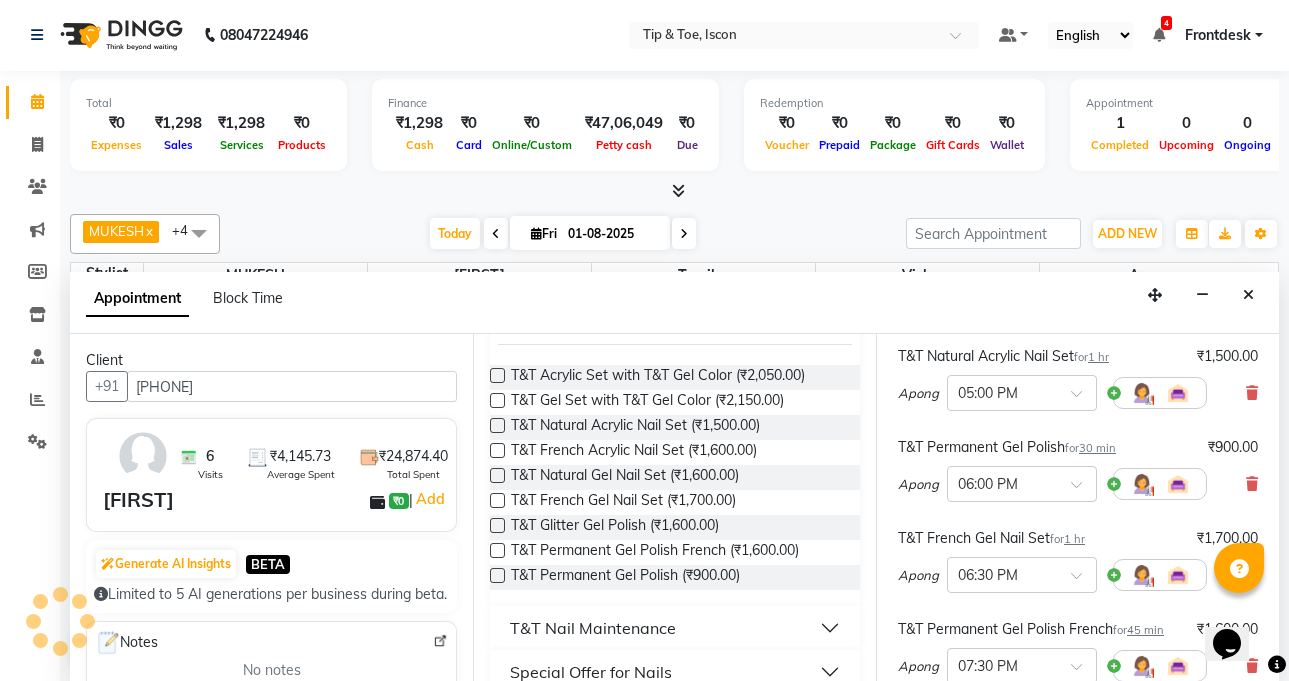 scroll, scrollTop: 153, scrollLeft: 0, axis: vertical 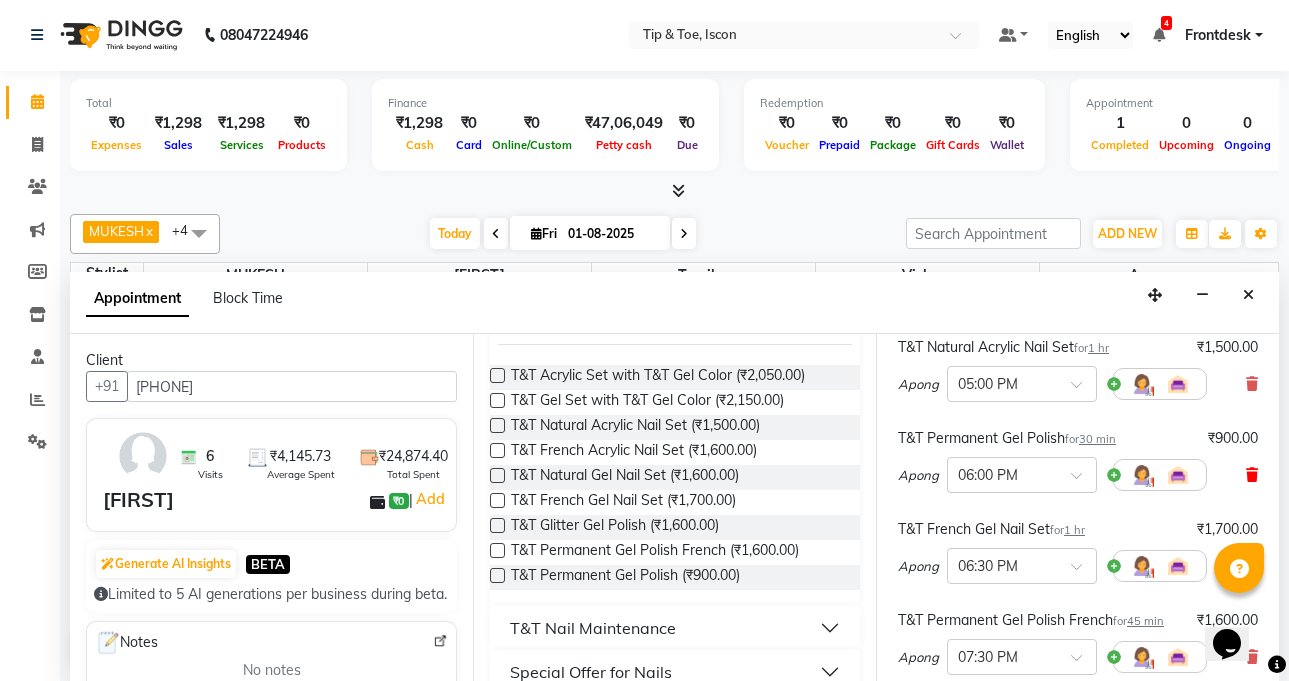 click at bounding box center (1252, 475) 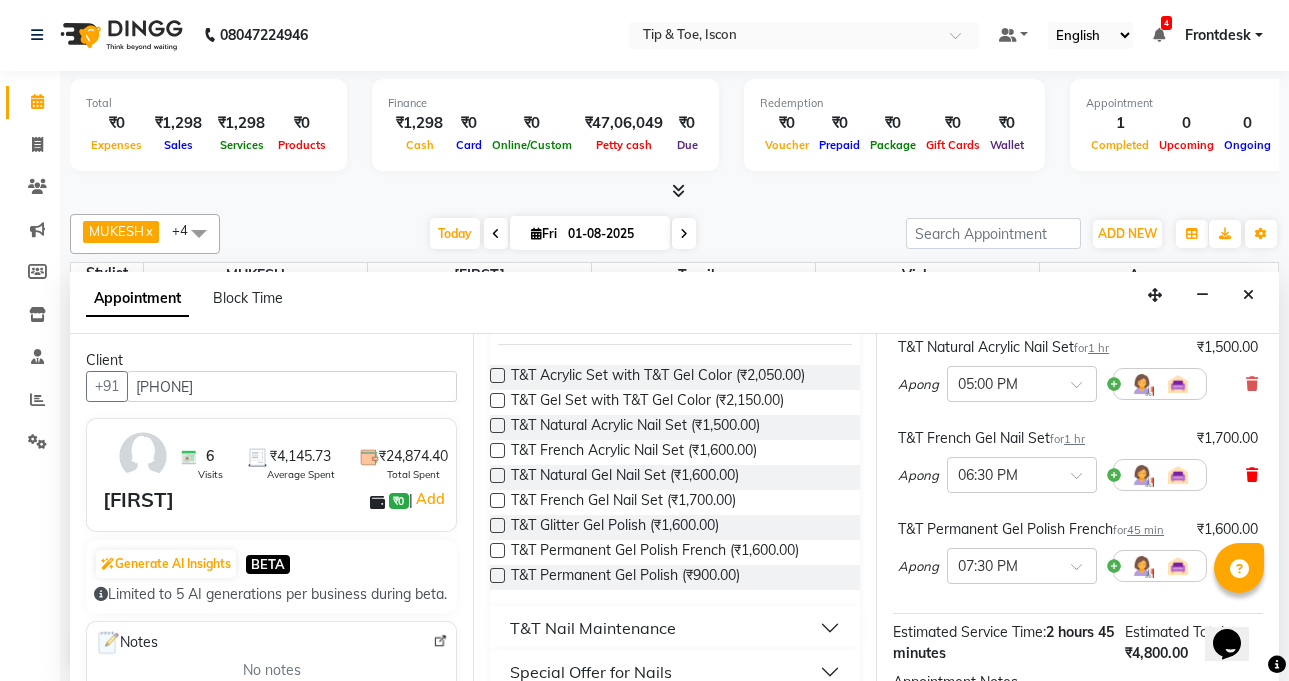 click at bounding box center [1252, 475] 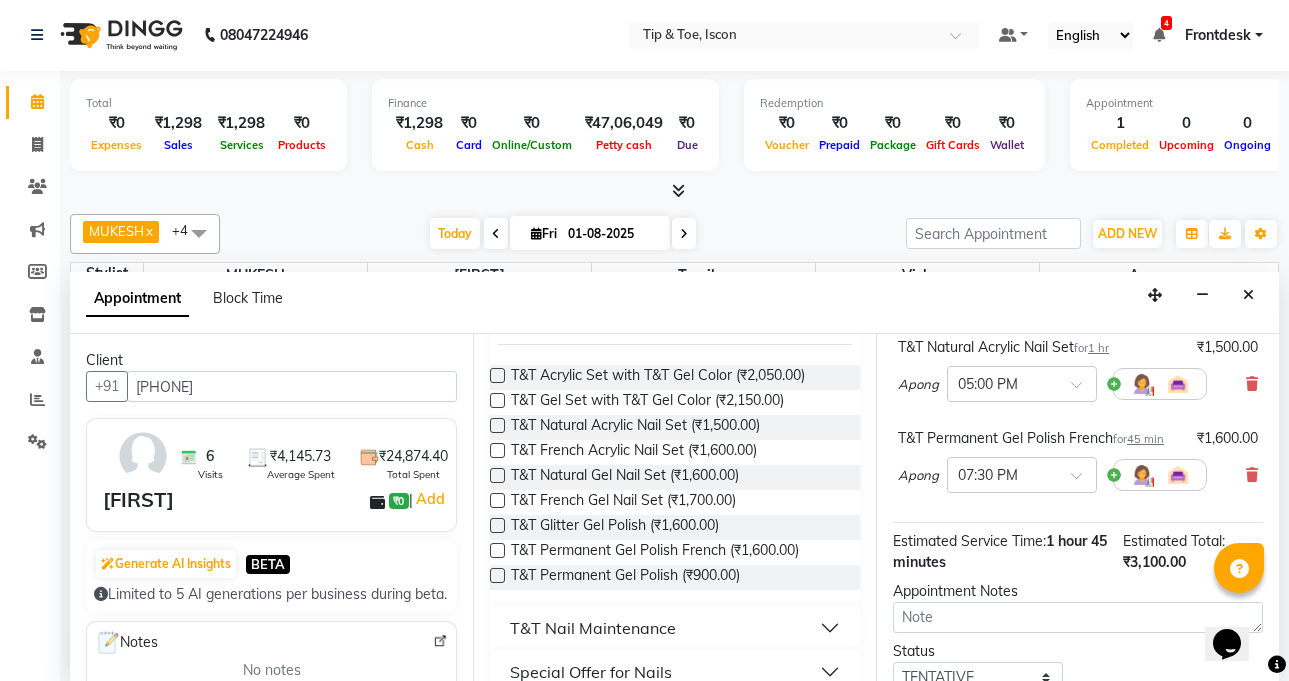 click on "T&T Nail Maintenance" at bounding box center (675, 628) 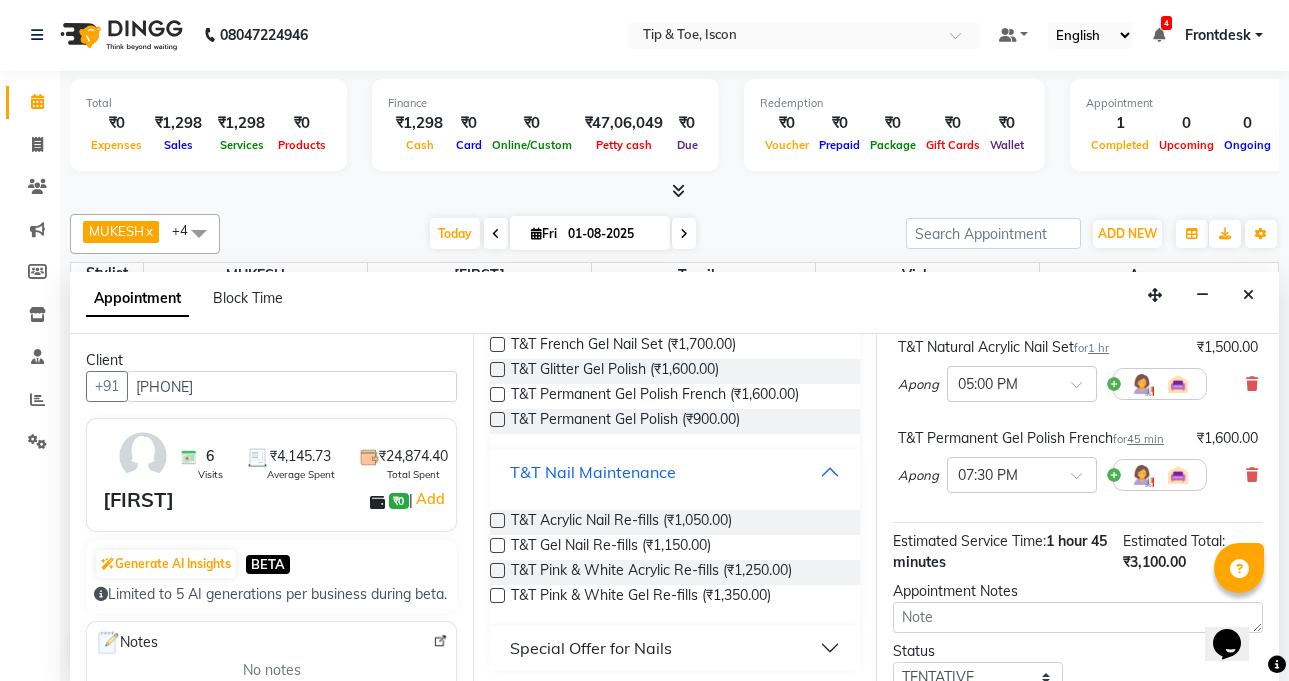 scroll, scrollTop: 313, scrollLeft: 0, axis: vertical 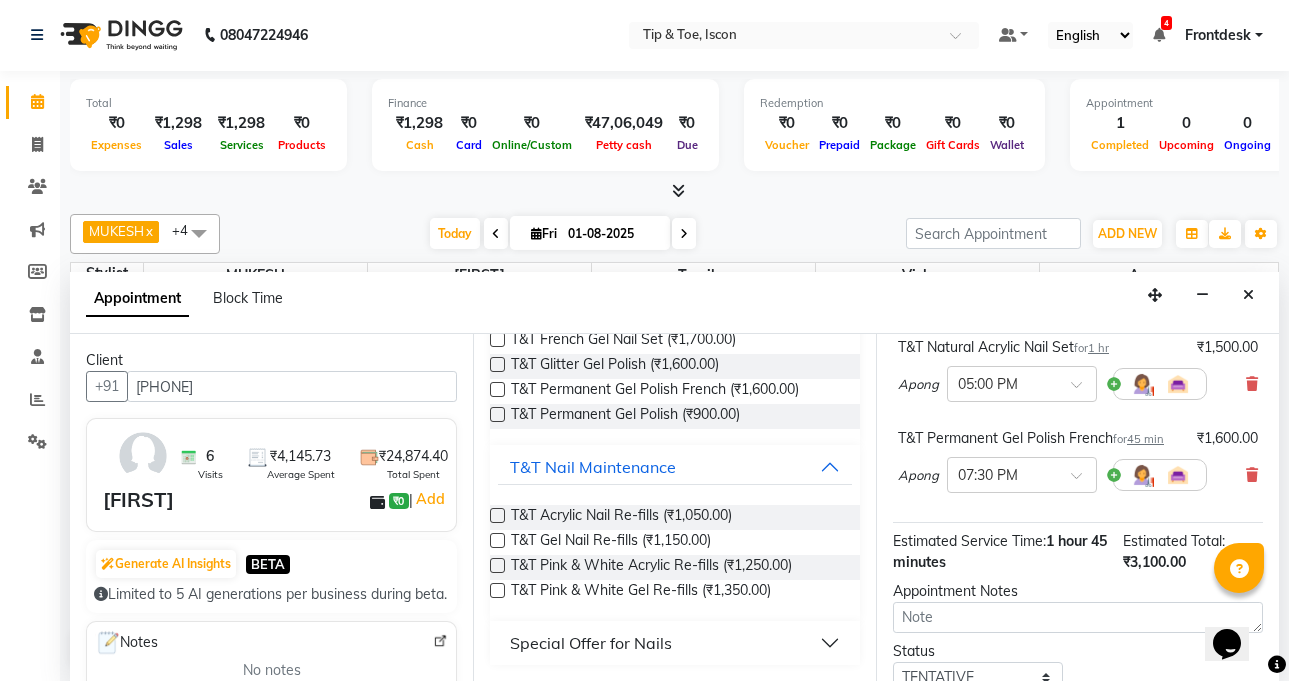 click on "Special Offer for Nails" at bounding box center (675, 643) 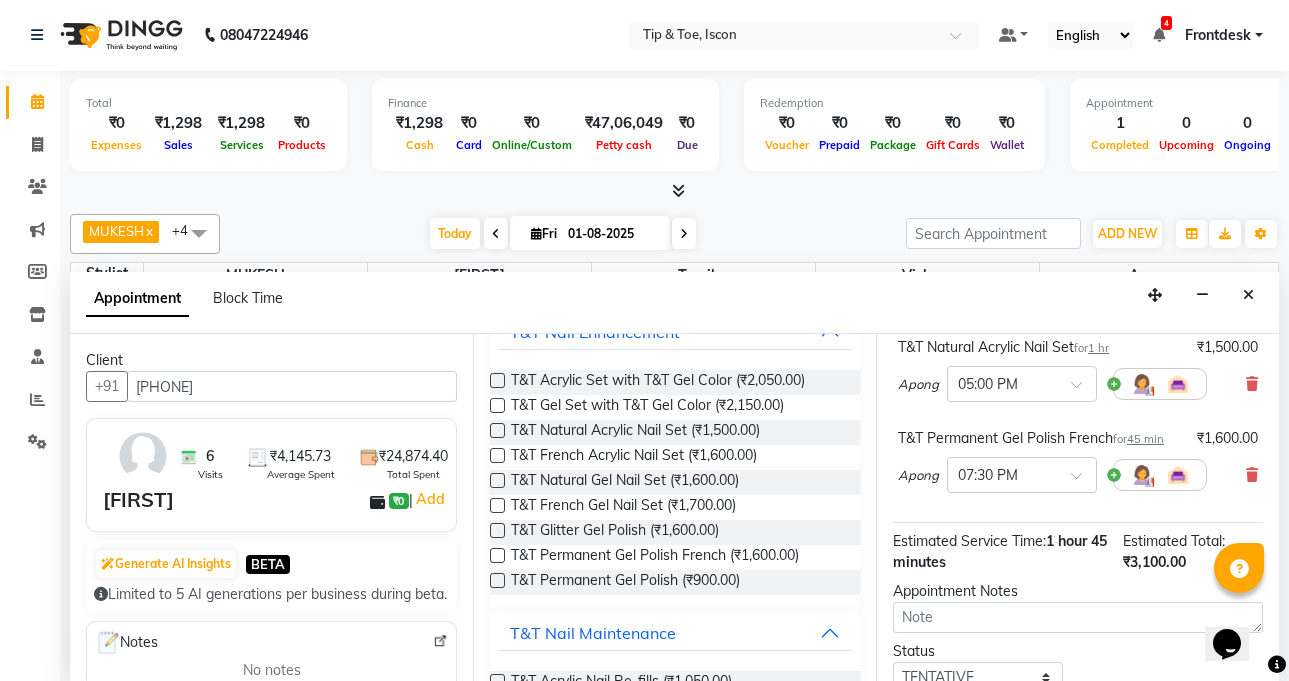 scroll, scrollTop: 0, scrollLeft: 0, axis: both 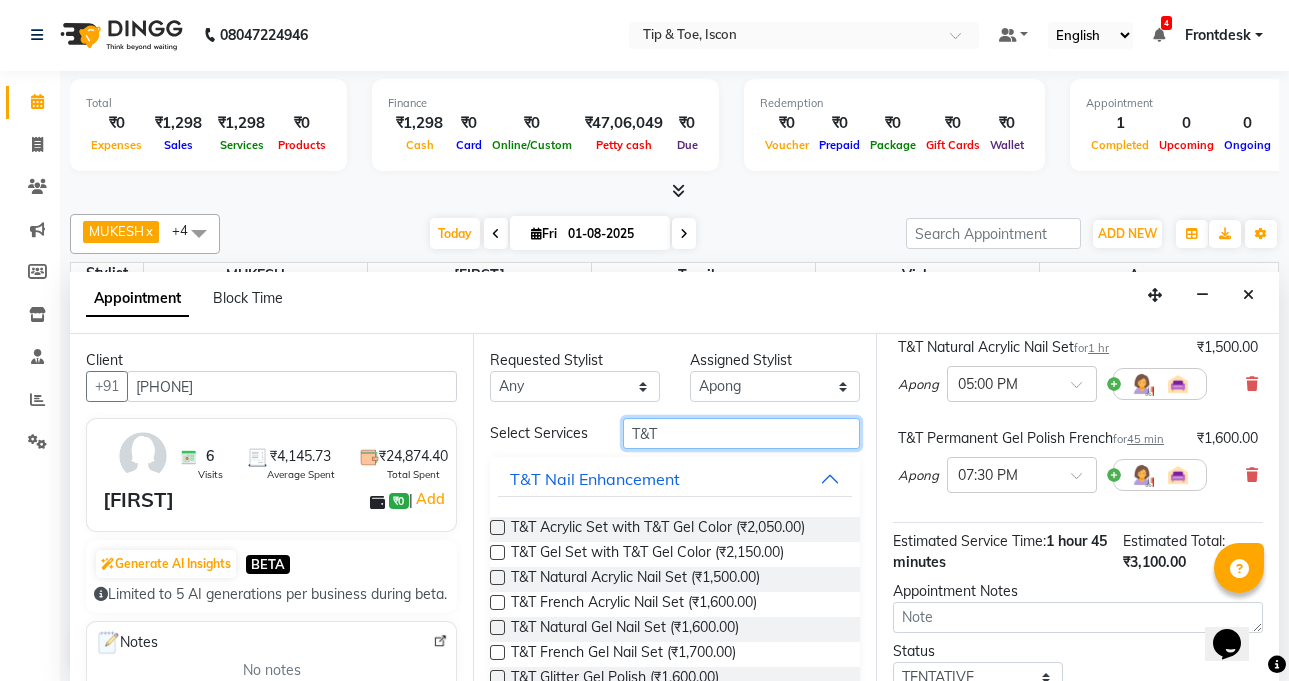 click on "T&T" at bounding box center (741, 433) 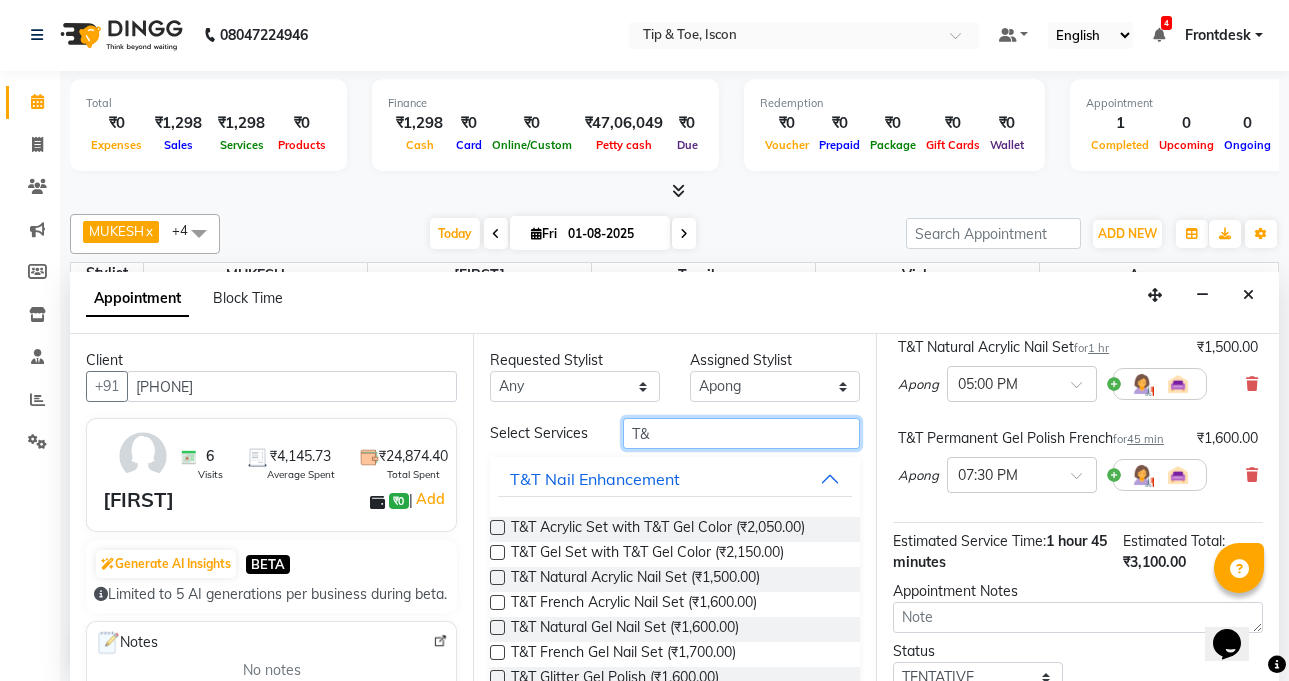 type on "T" 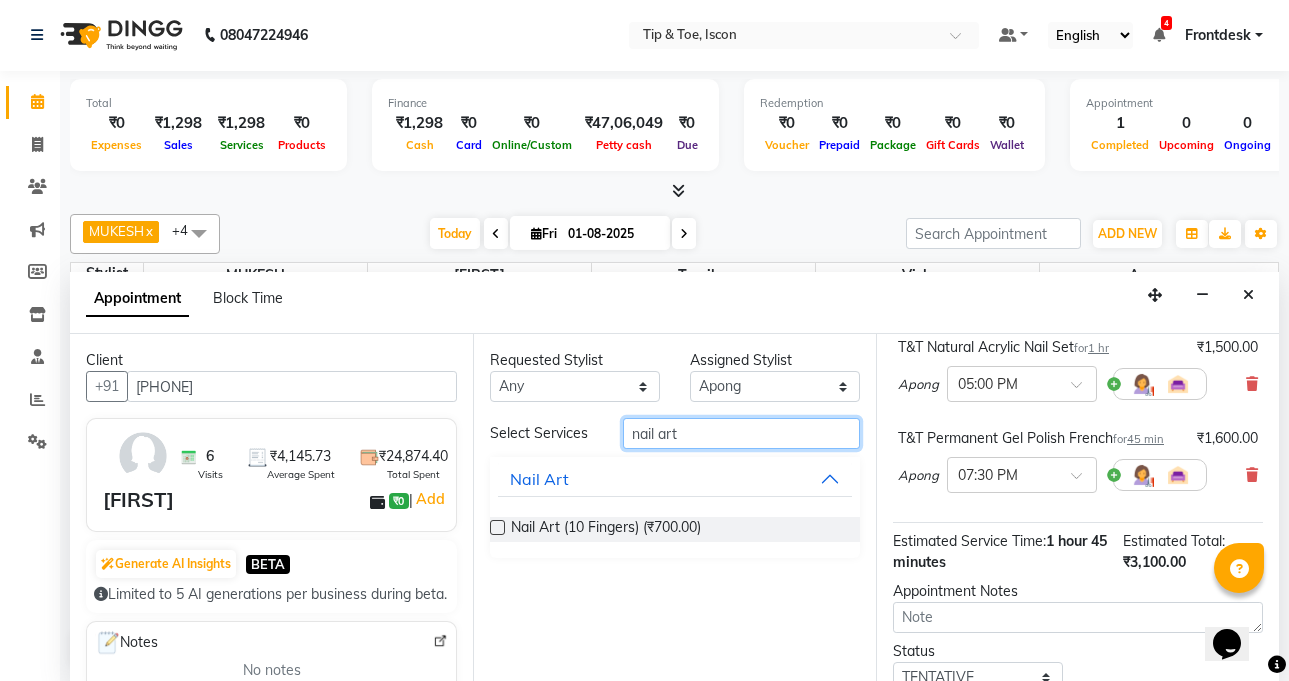 type on "nail art" 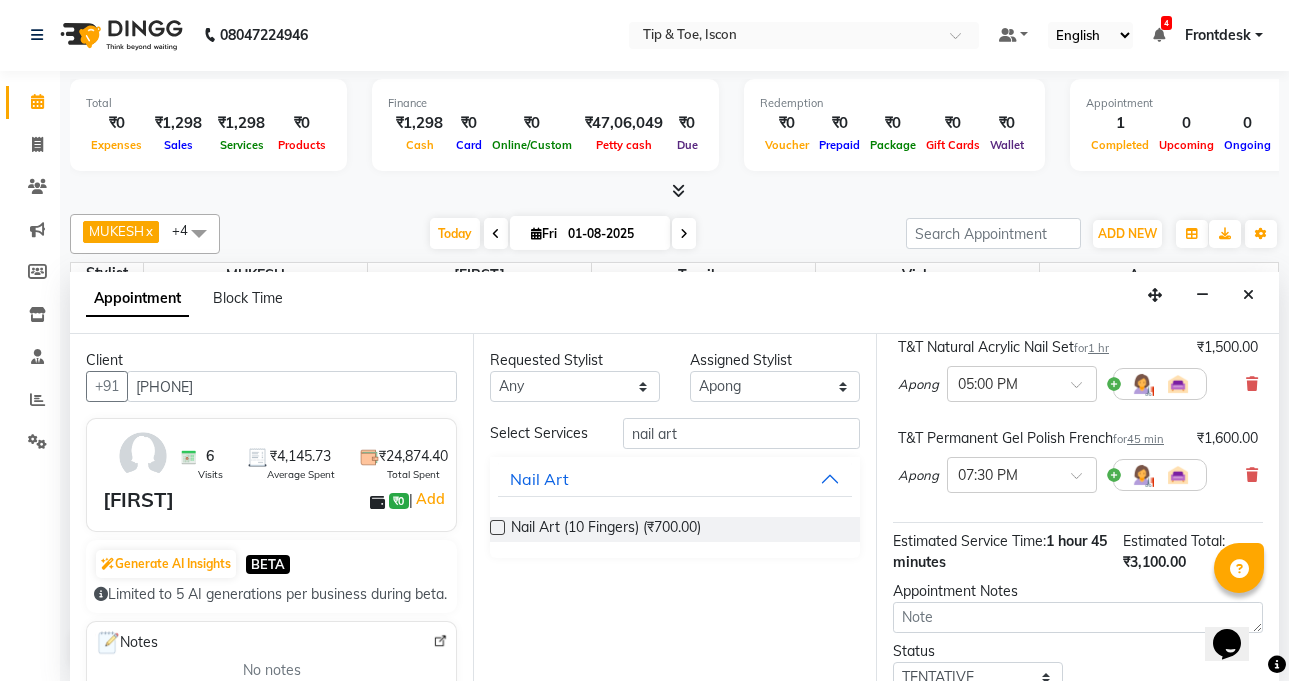 click at bounding box center [497, 527] 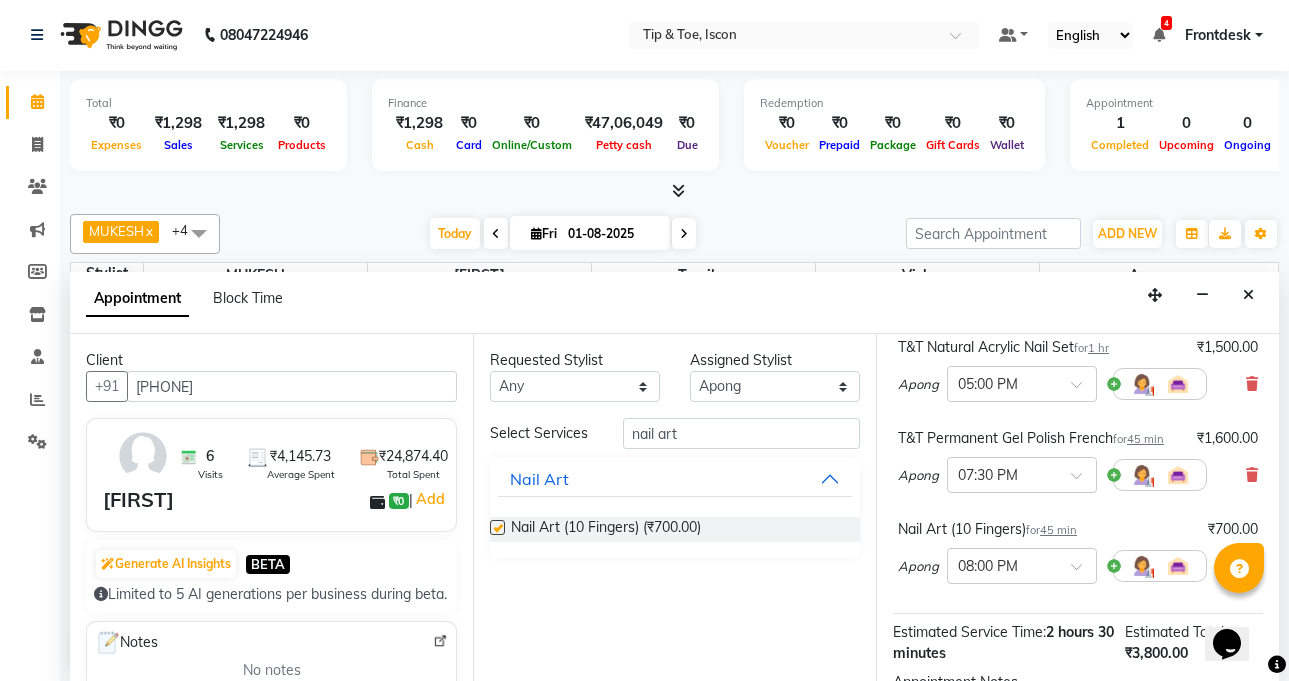 checkbox on "false" 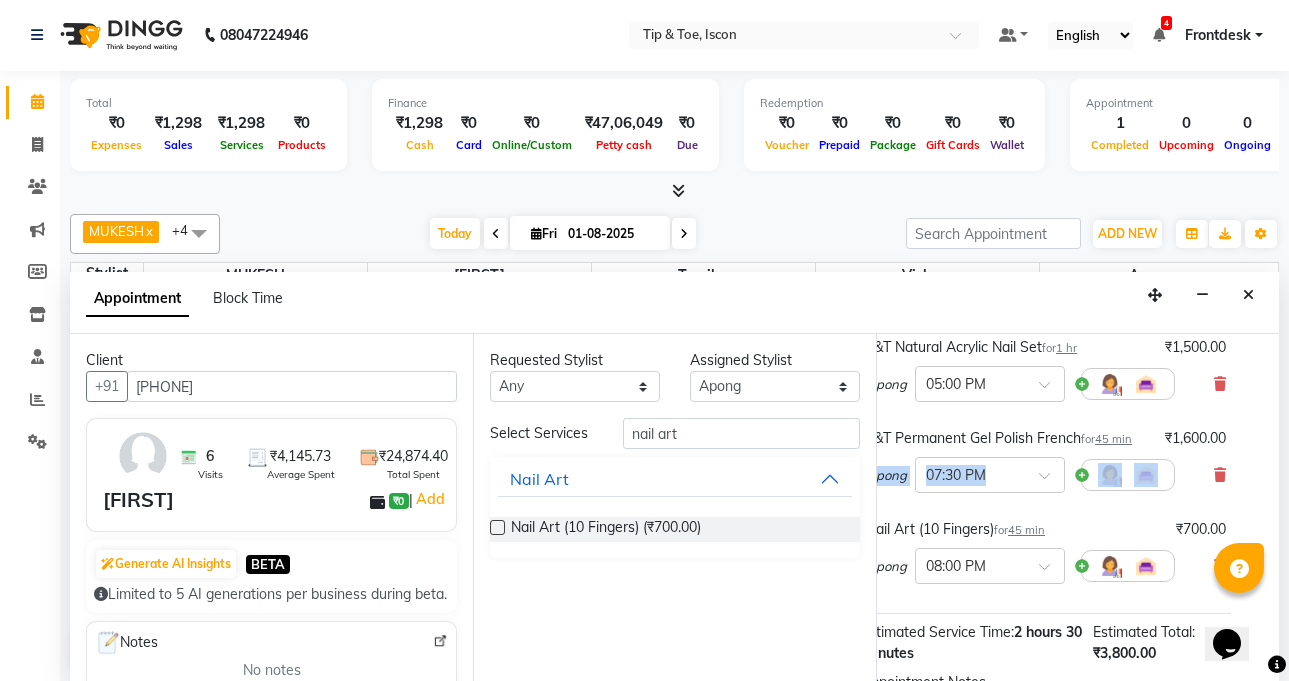 drag, startPoint x: 1263, startPoint y: 435, endPoint x: 1266, endPoint y: 485, distance: 50.08992 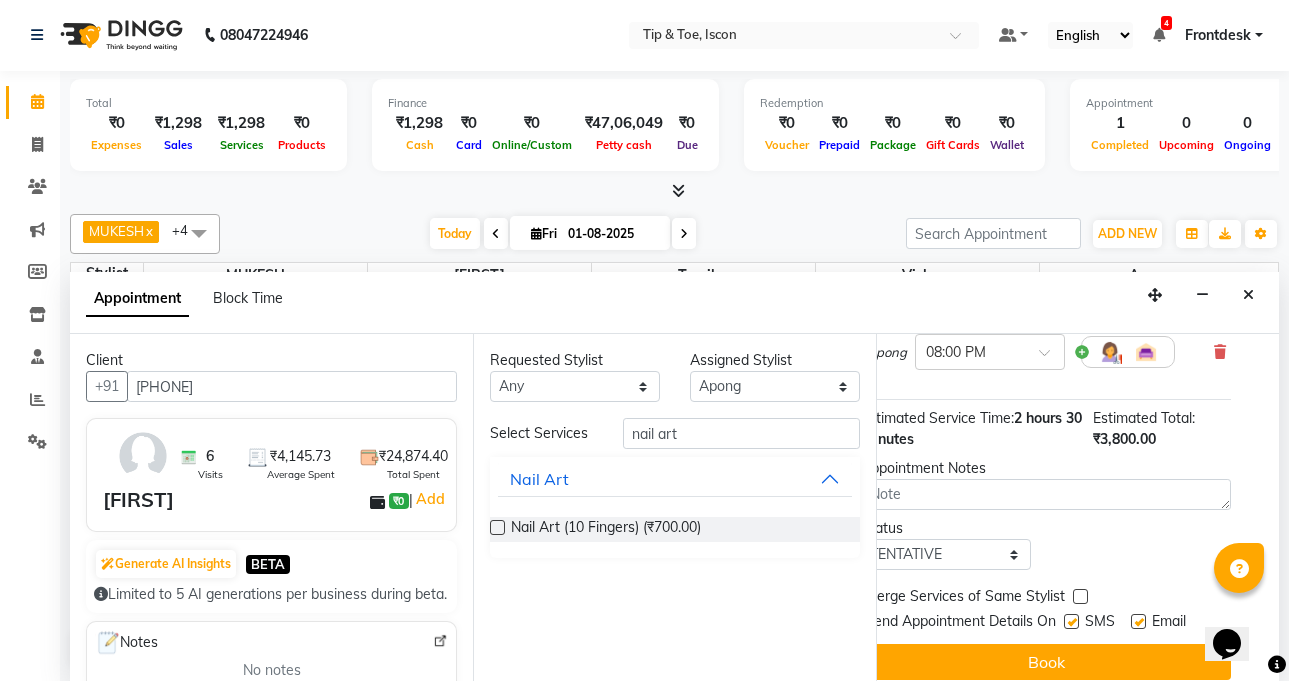 scroll, scrollTop: 397, scrollLeft: 48, axis: both 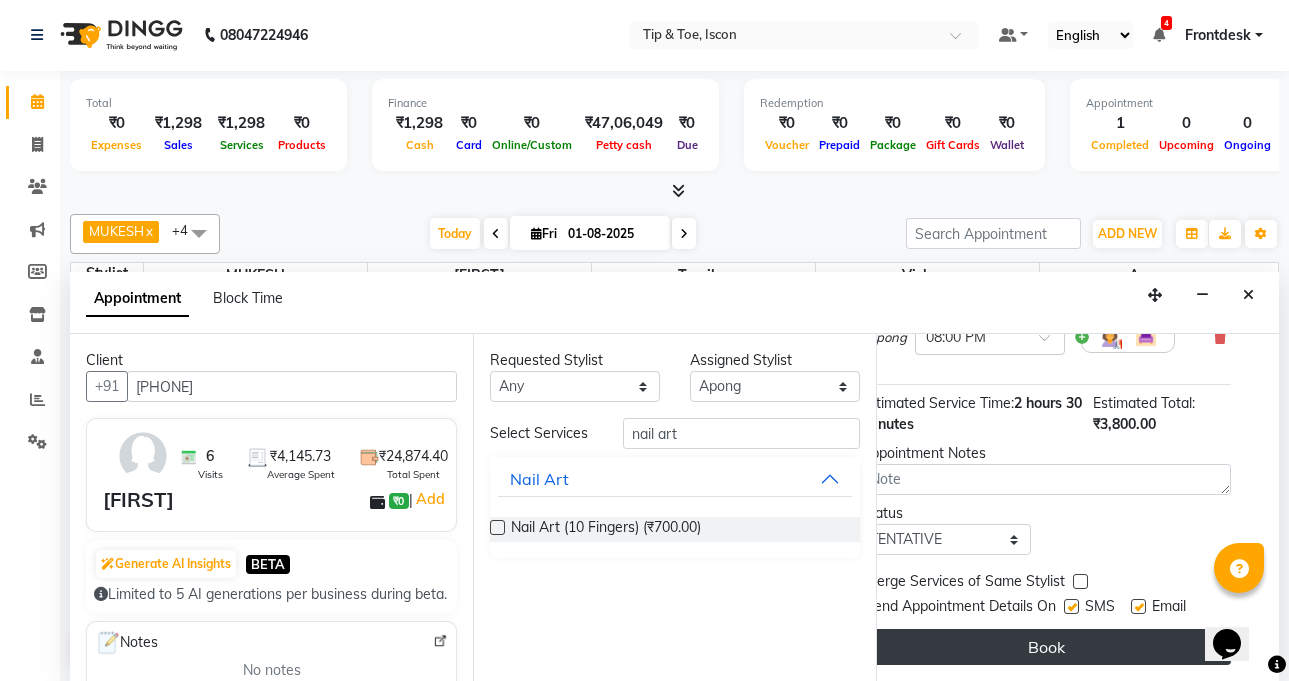 click on "Book" at bounding box center (1046, 647) 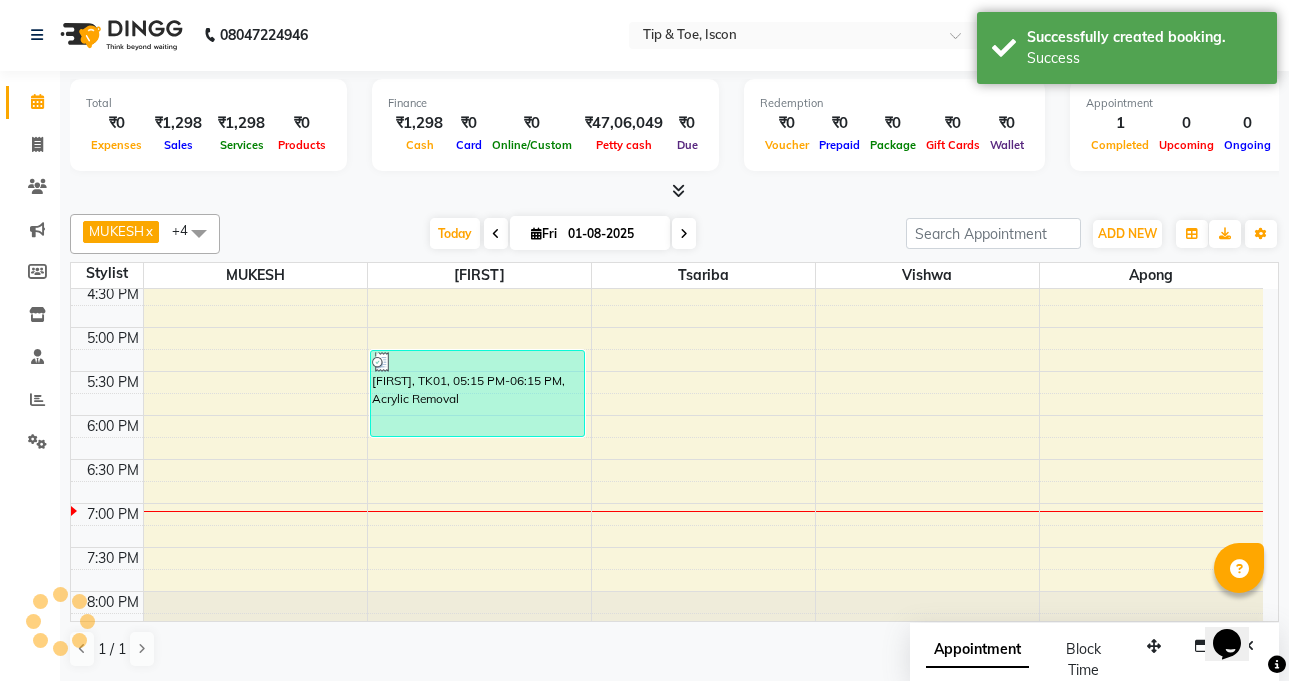 scroll, scrollTop: 0, scrollLeft: 0, axis: both 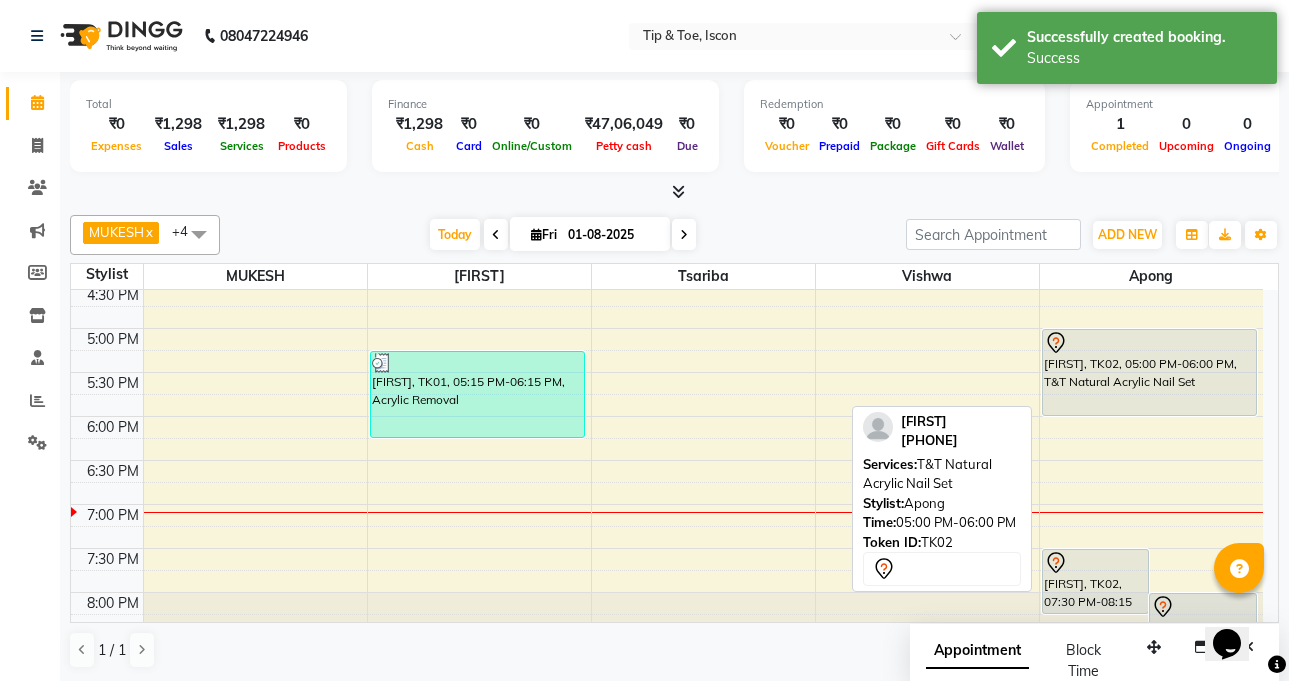 click on "[FIRST], TK02, 05:00 PM-06:00 PM, T&T Natural Acrylic Nail Set" at bounding box center (1150, 372) 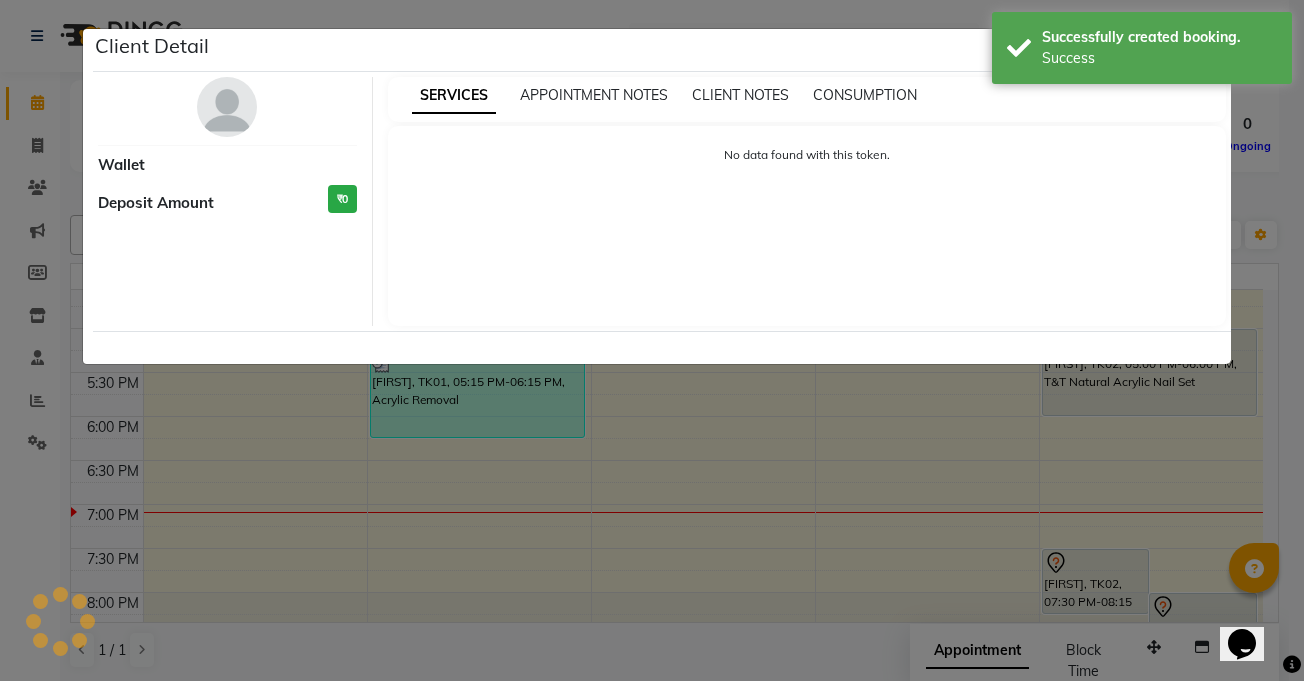 select on "7" 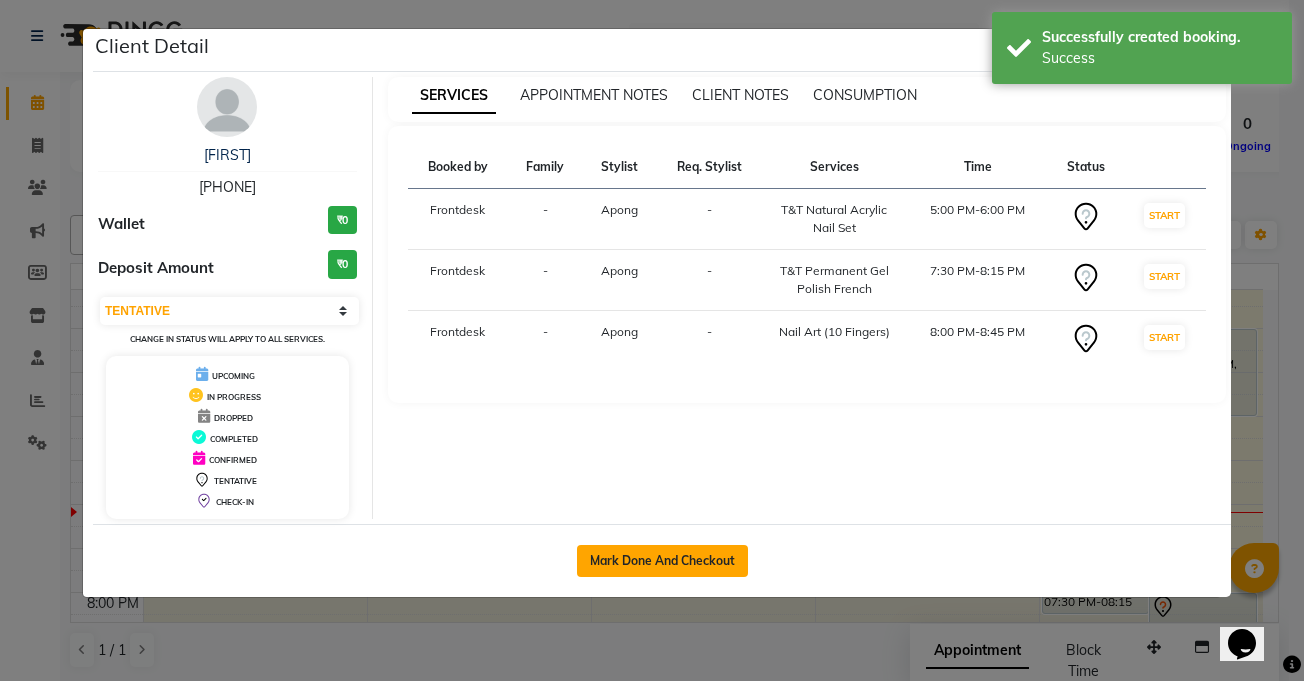 click on "Mark Done And Checkout" 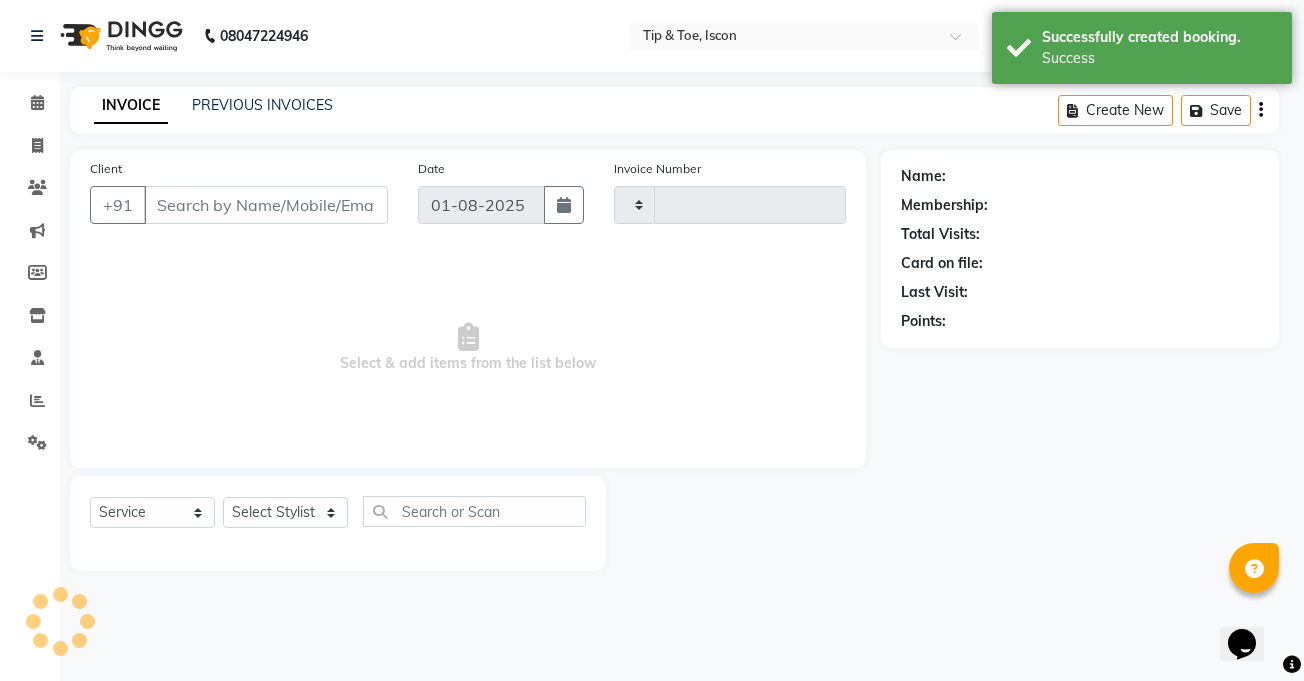 type on "0458" 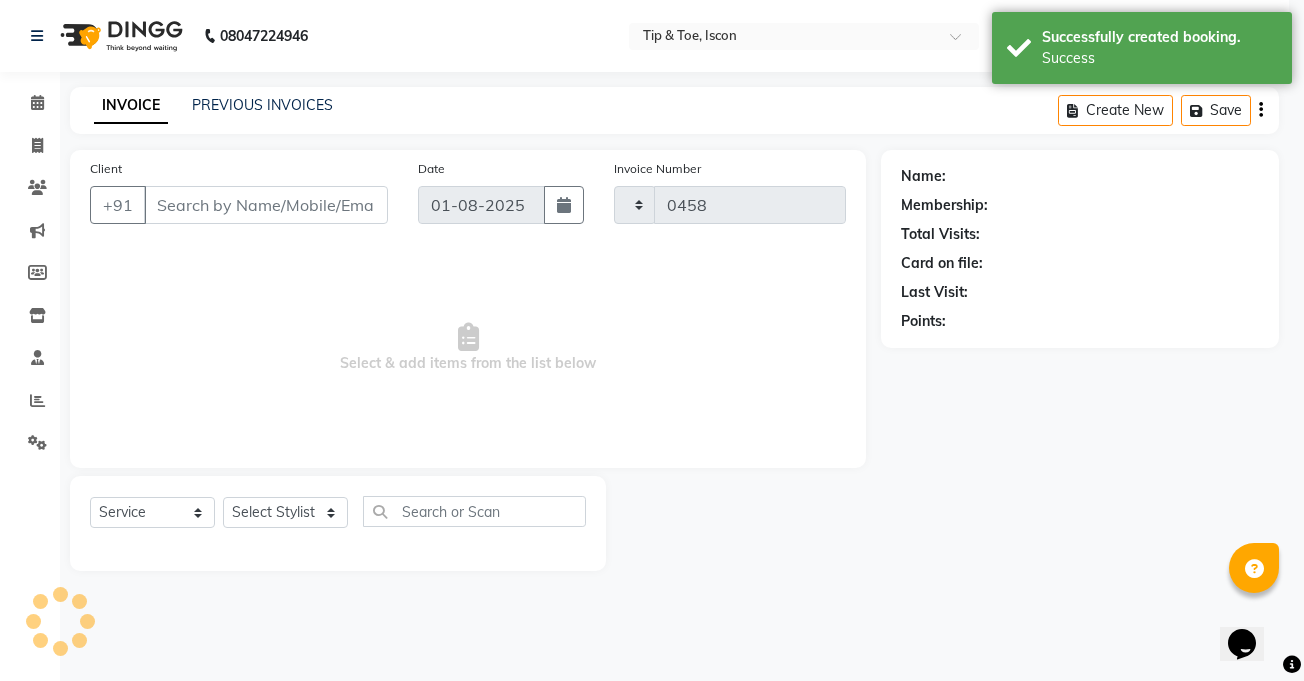 select on "5988" 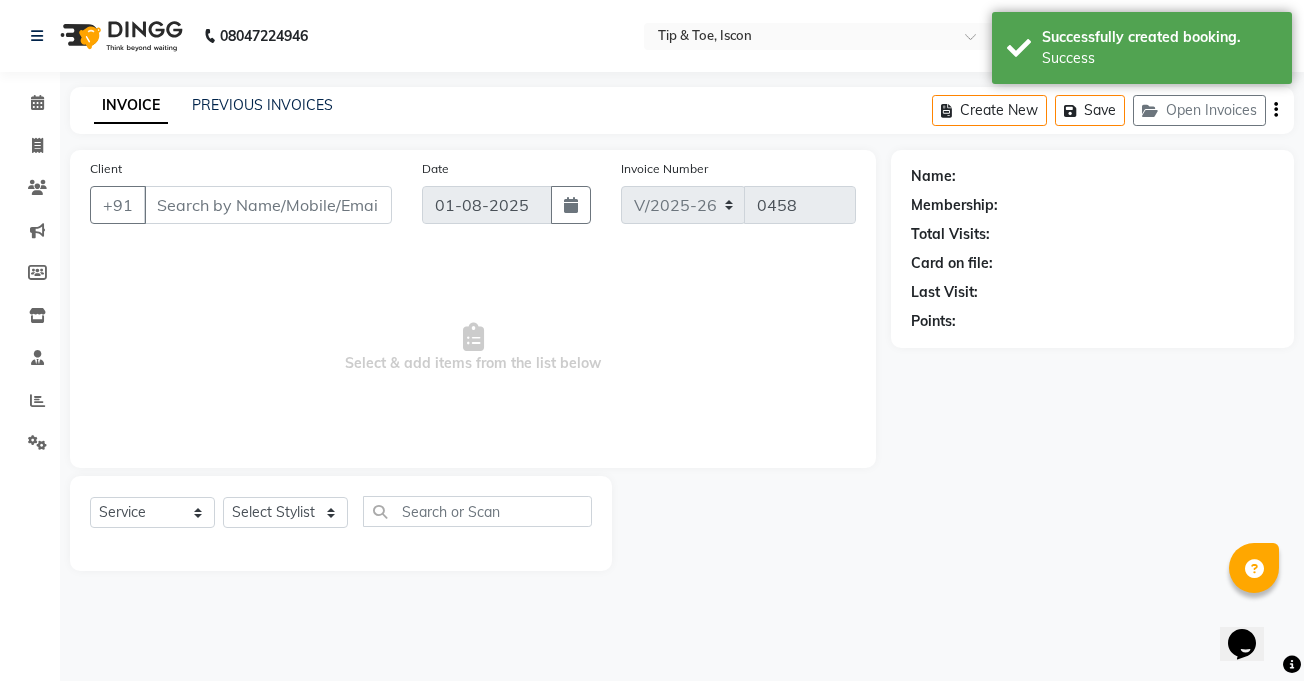 type on "[PHONE]" 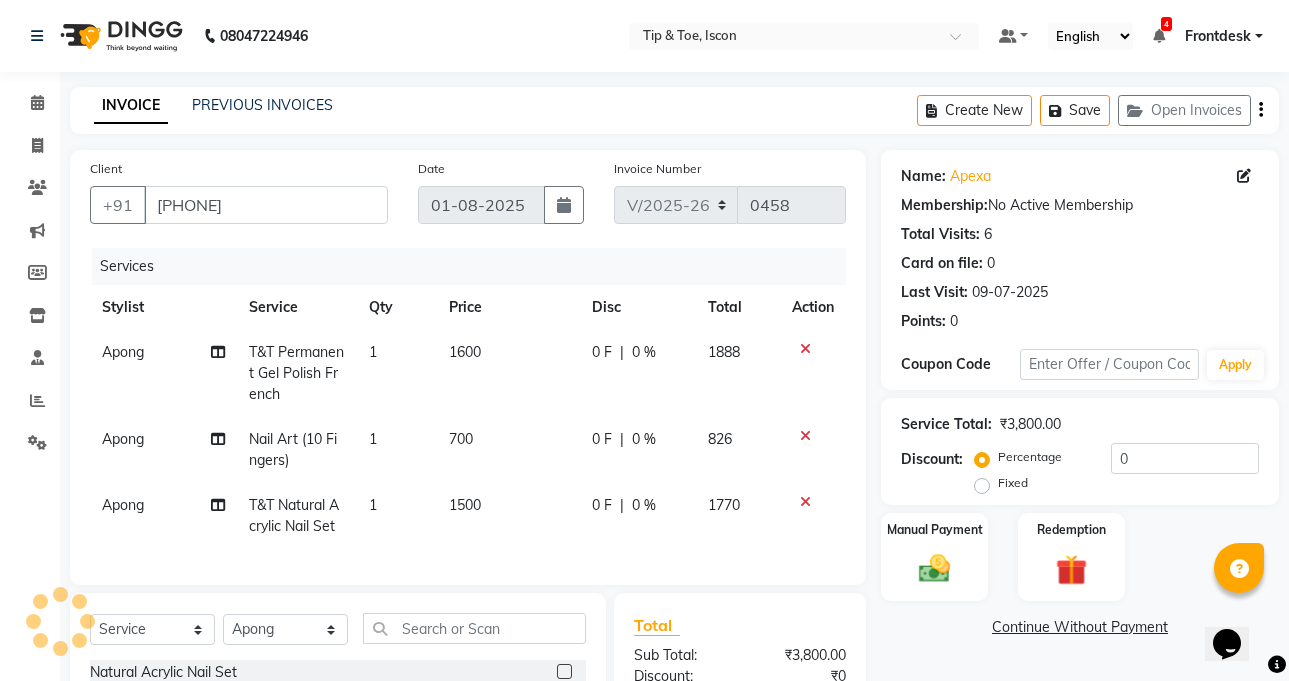 scroll, scrollTop: 245, scrollLeft: 0, axis: vertical 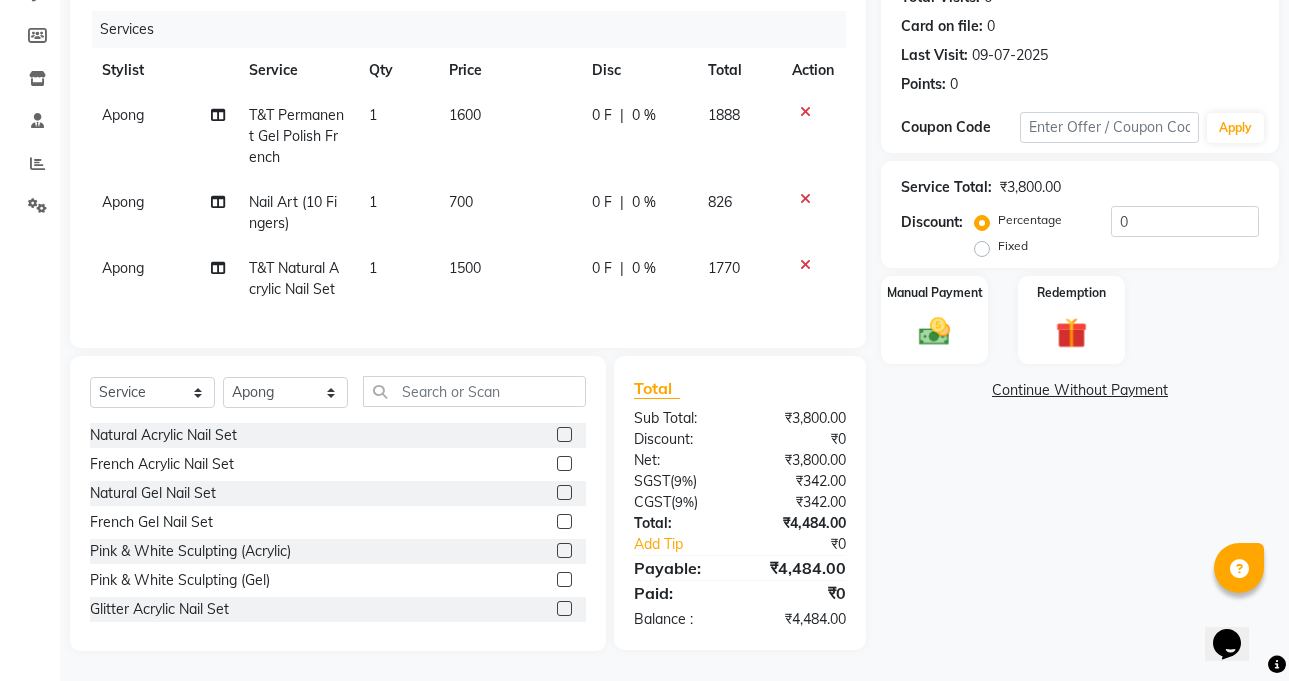 click on "700" 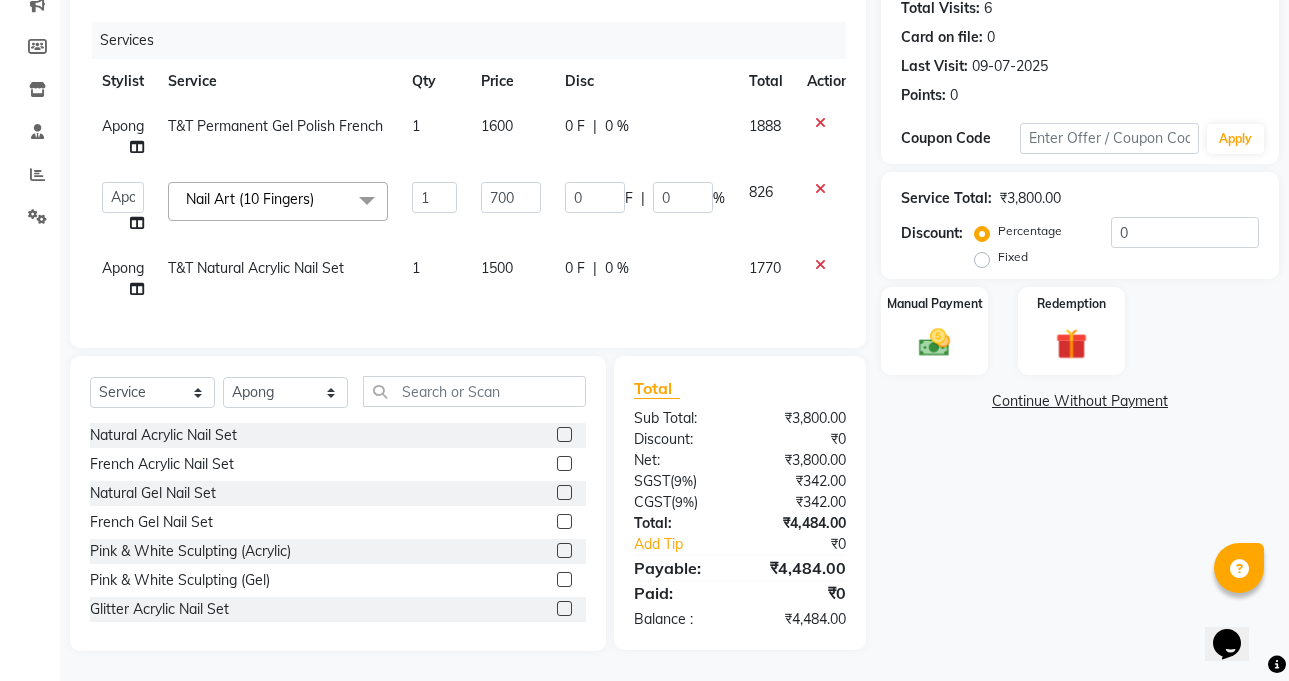 scroll, scrollTop: 241, scrollLeft: 0, axis: vertical 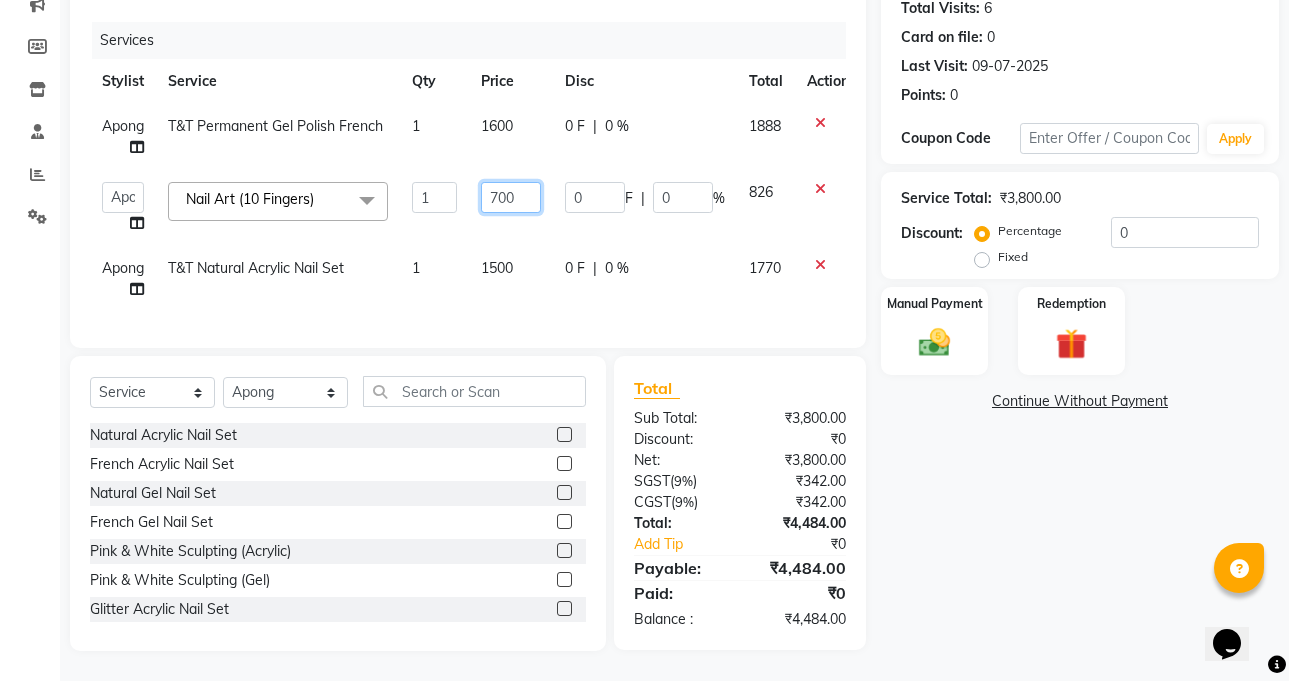 click on "700" 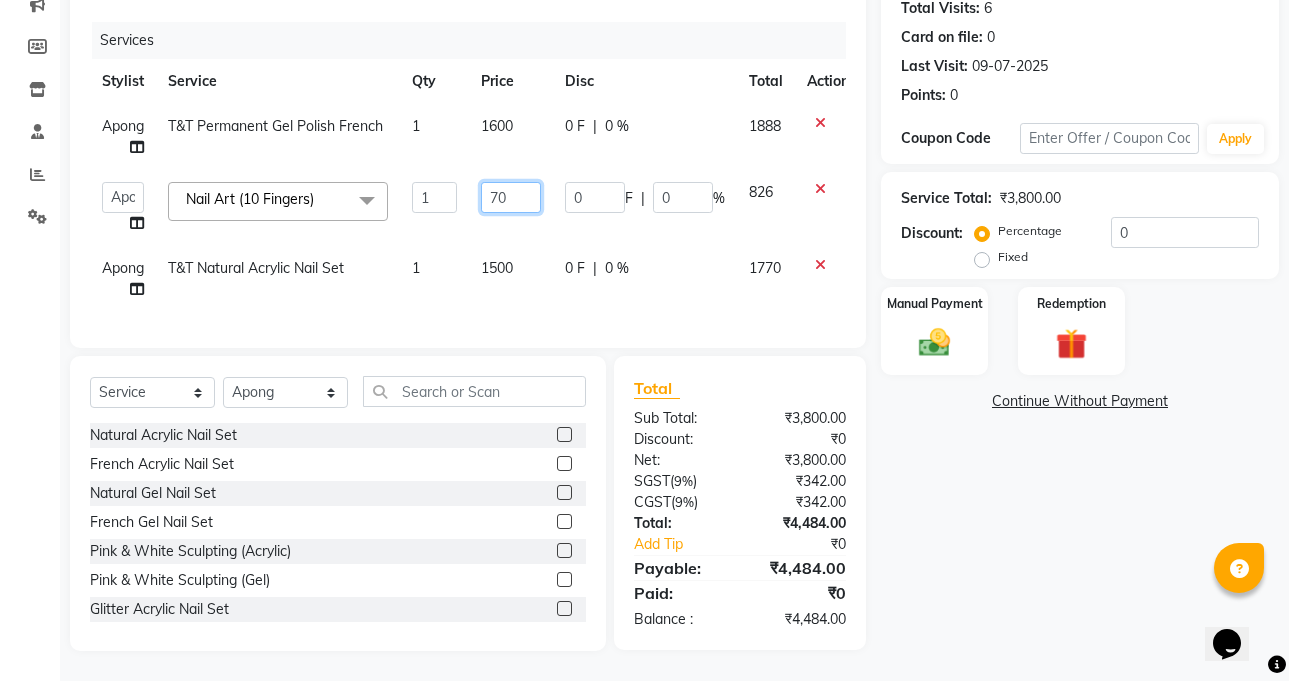 type on "7" 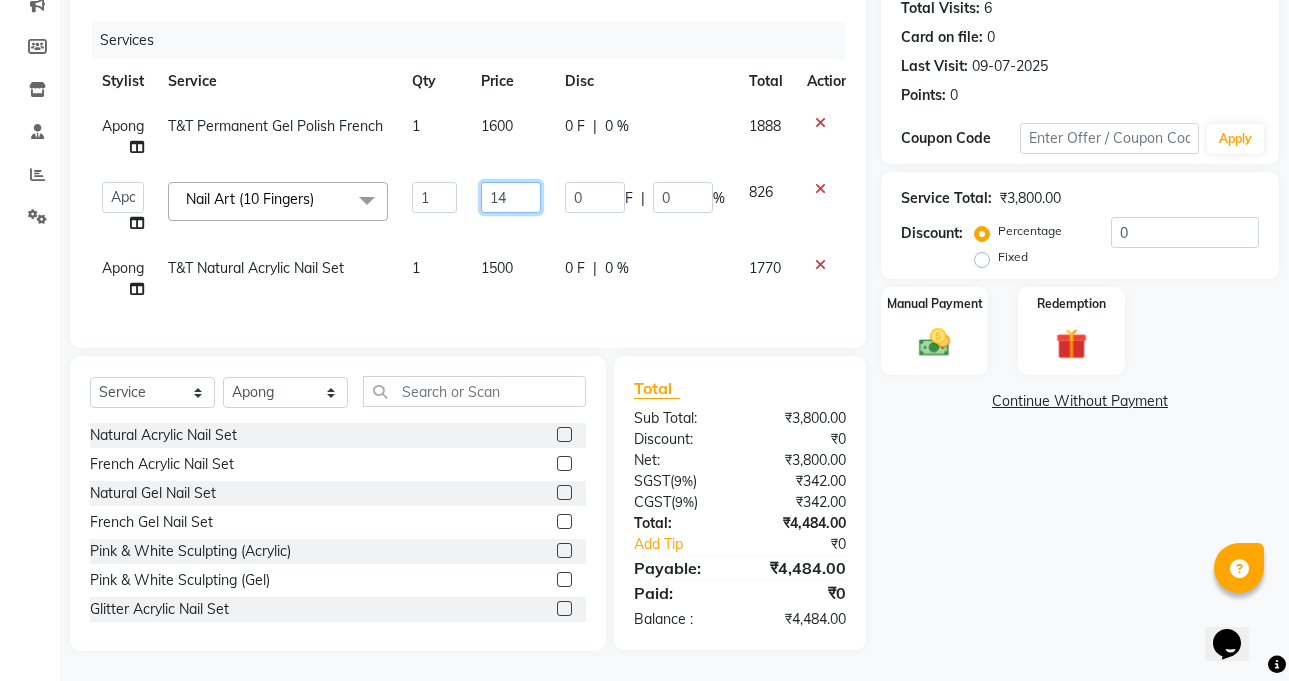 type on "140" 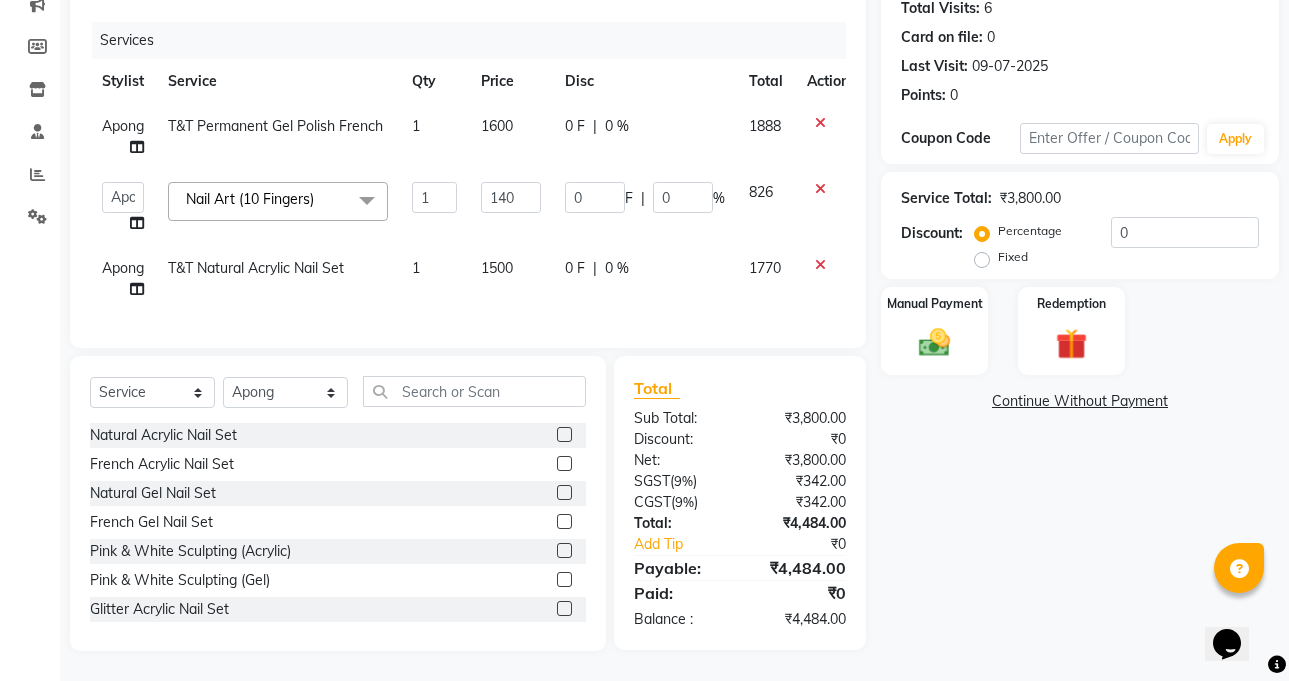 click on "Name: [FIRST] Membership: No Active Membership Total Visits: 6 Card on file: 0 Last Visit: 09-07-2025 Points: 0 Coupon Code Apply Service Total: ₹3,800.00 Discount: Percentage Fixed 0 Manual Payment Redemption Continue Without Payment" 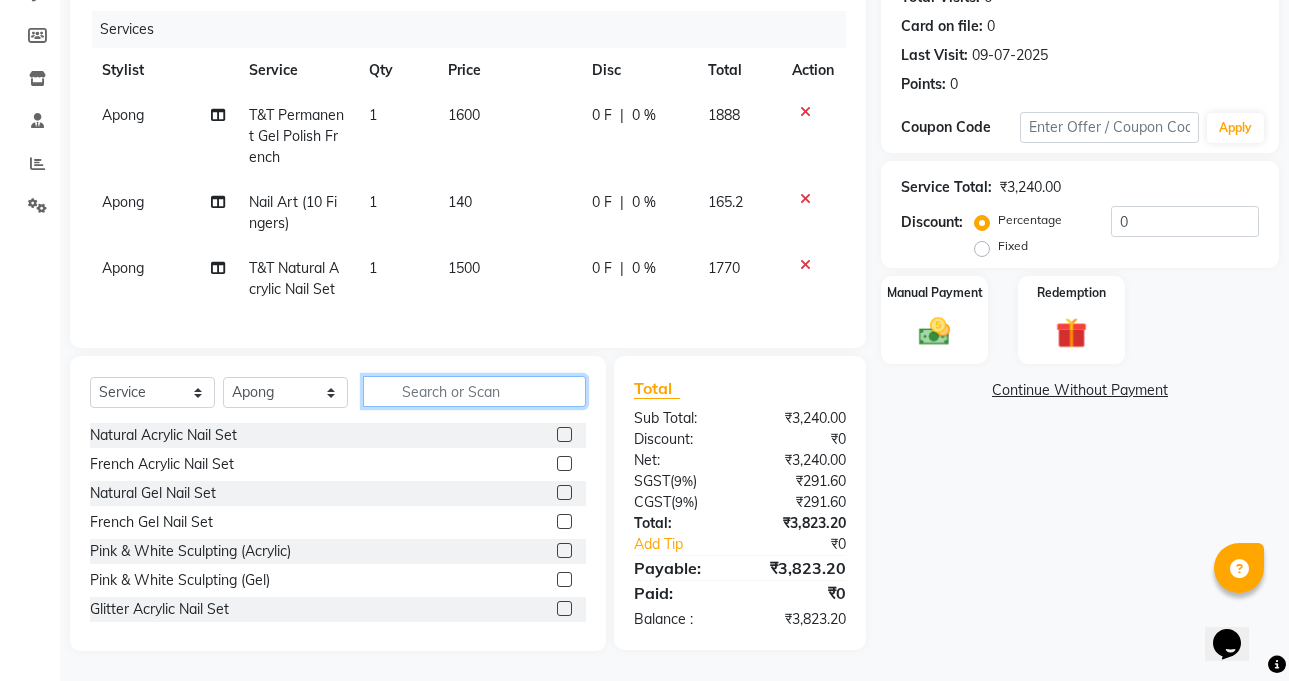 click 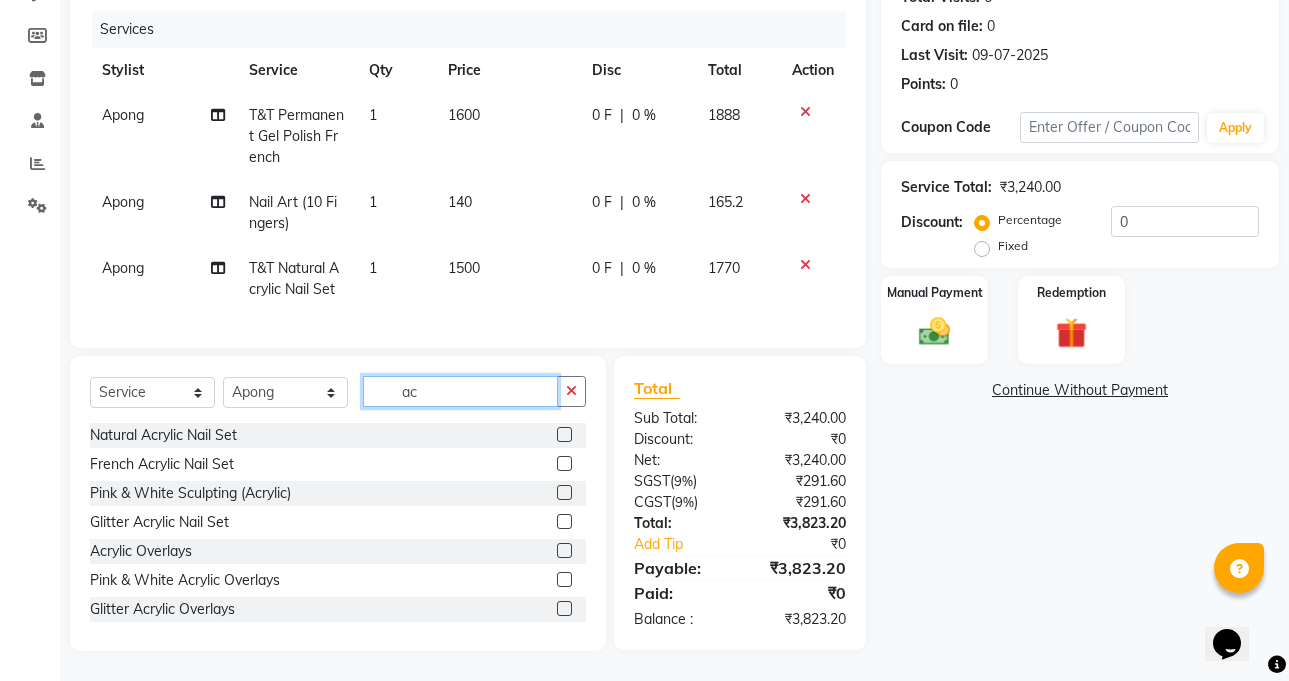 type on "a" 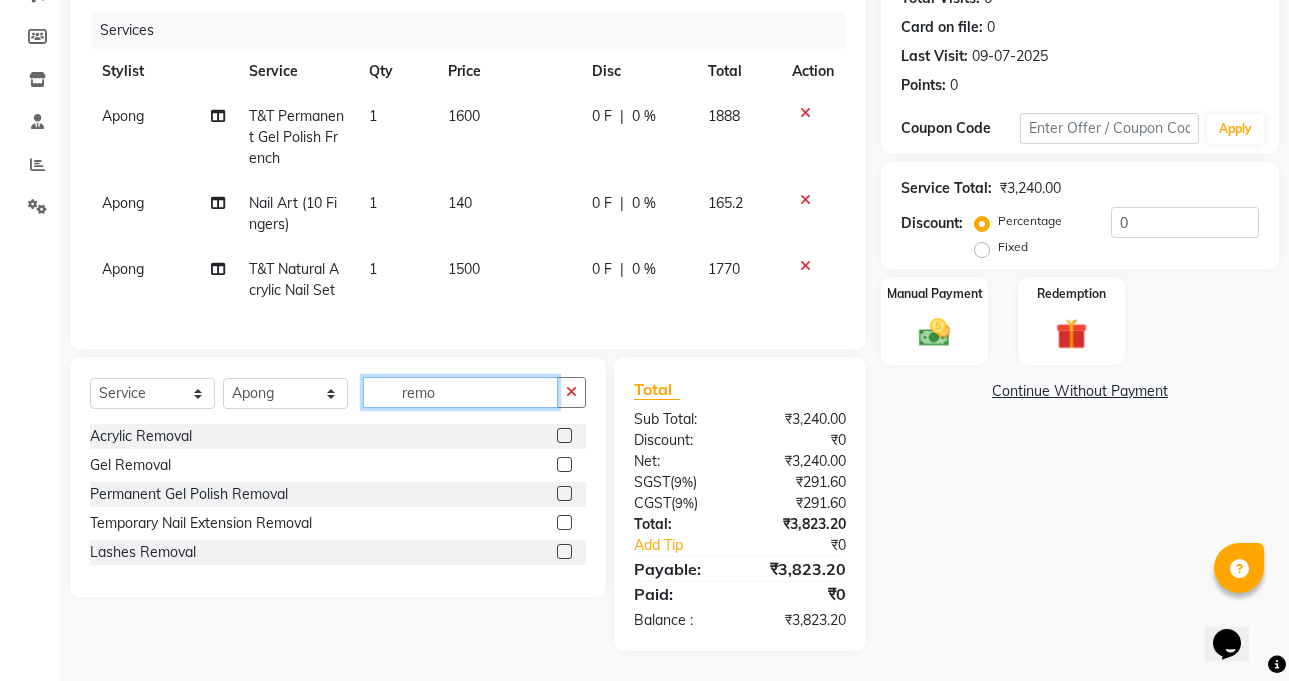 type on "remo" 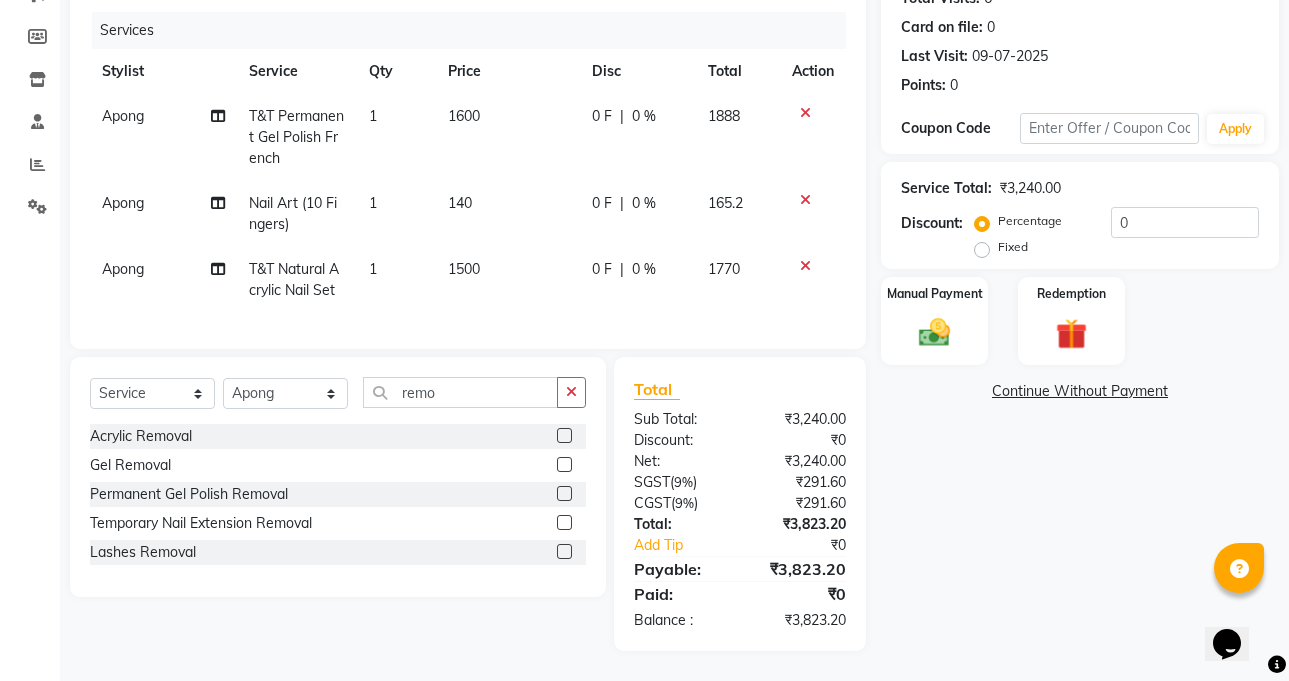 click 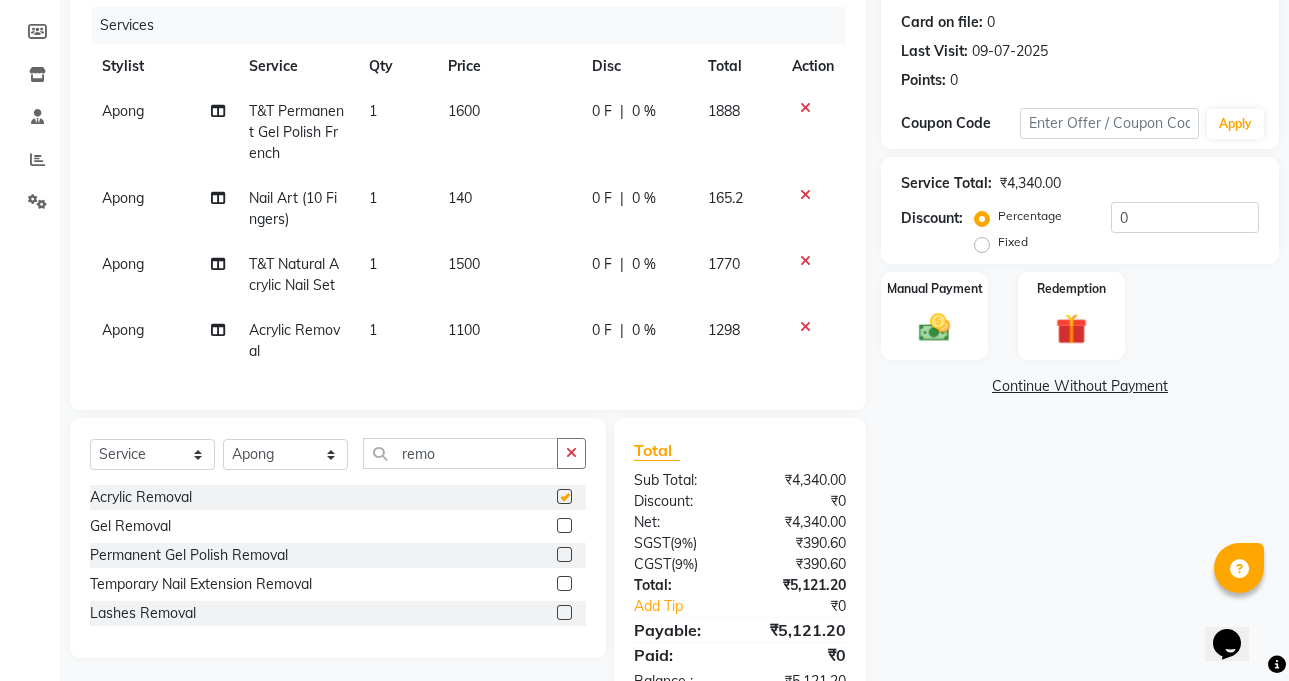 checkbox on "false" 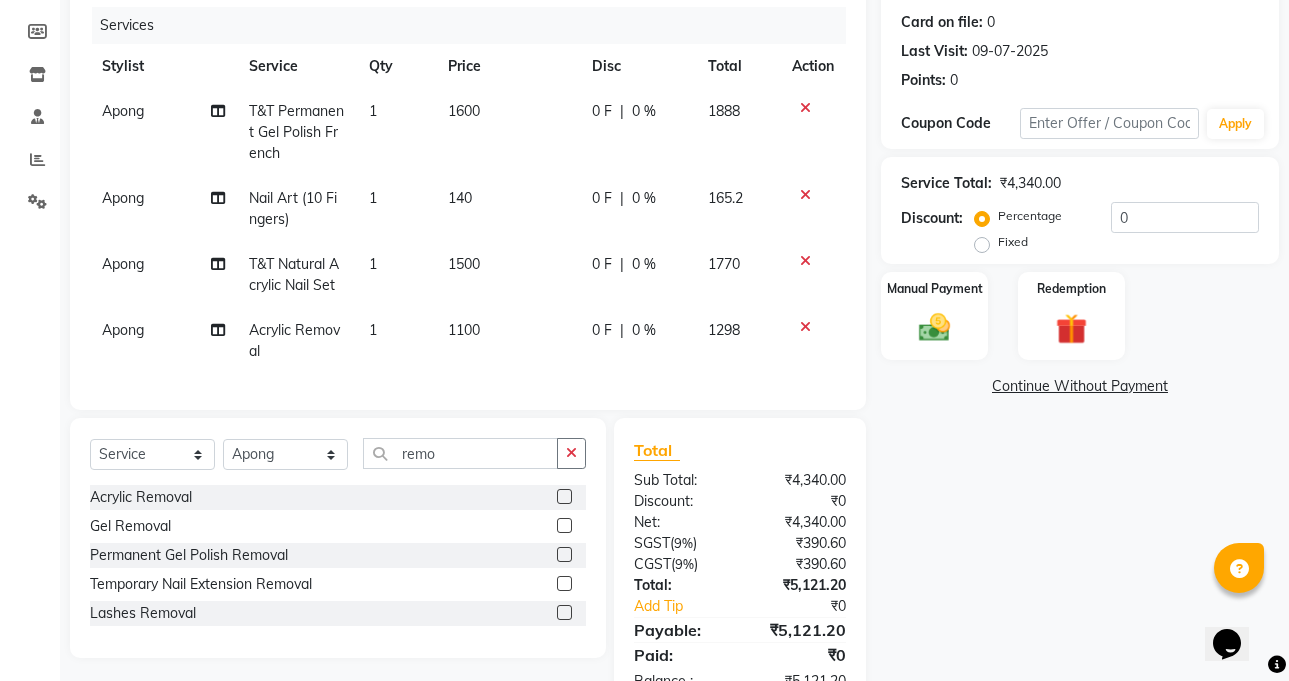 click on "140" 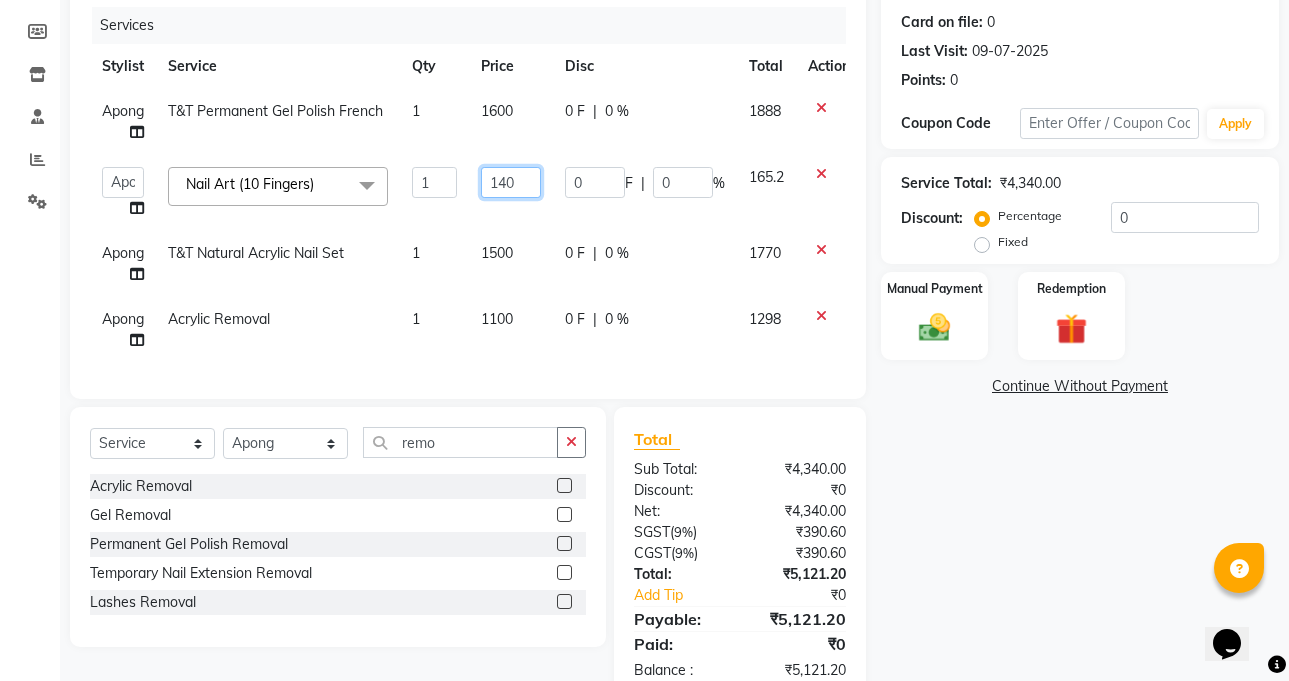 click on "140" 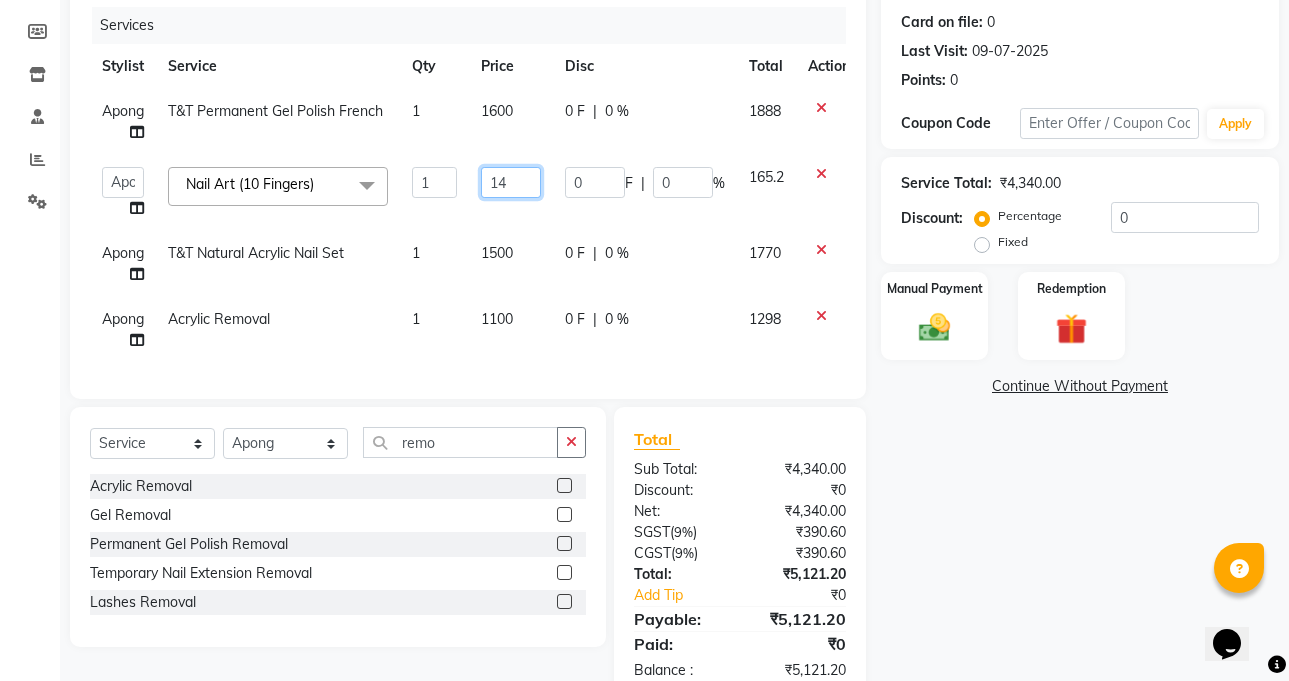 type on "1" 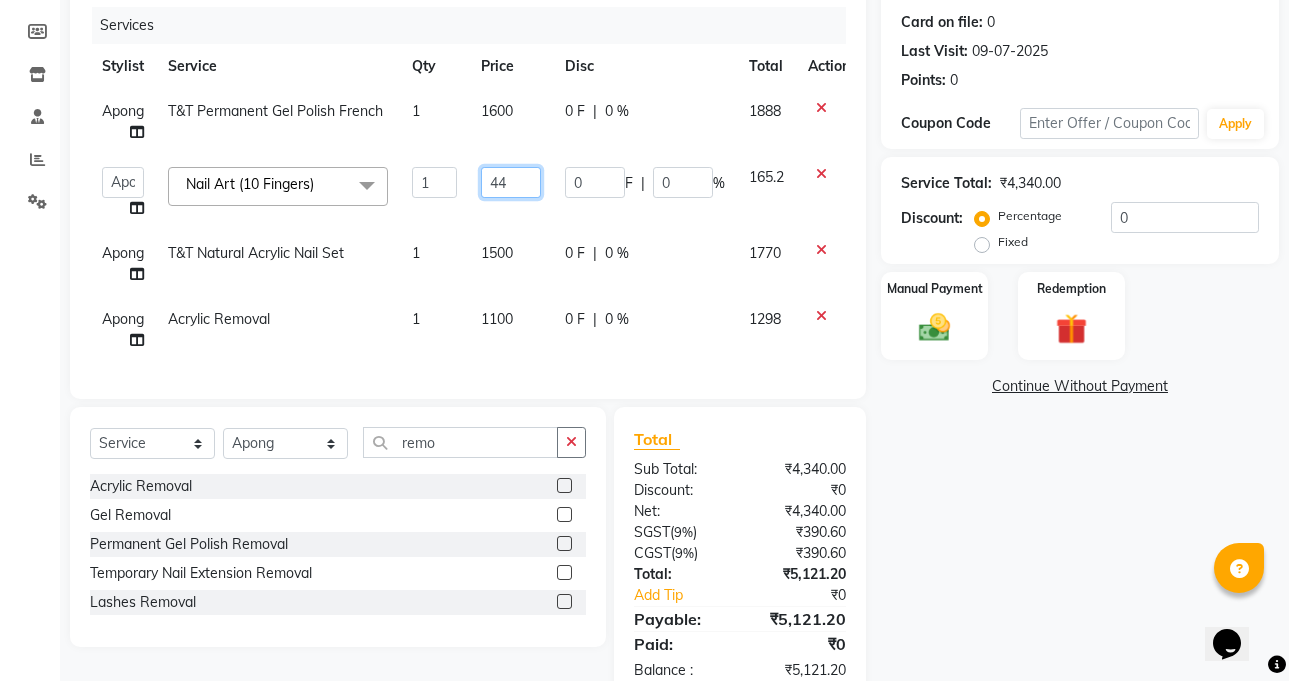 type on "440" 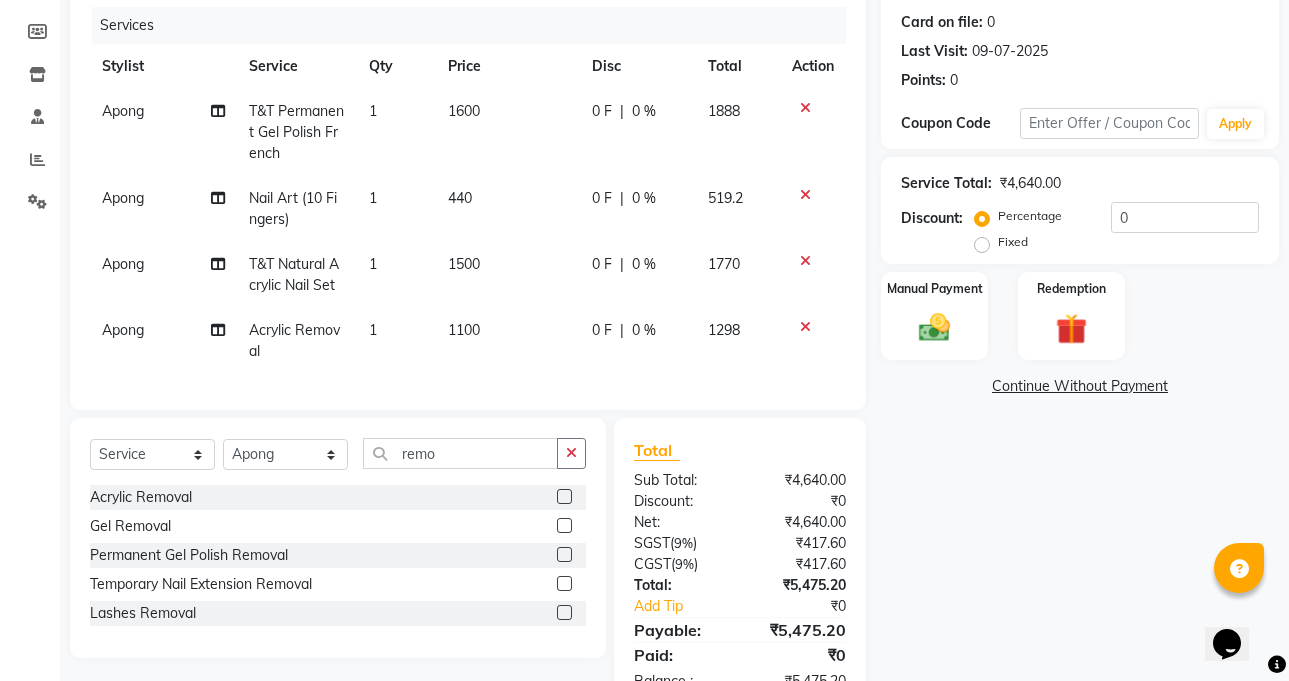 click on "Name: [FIRST] Membership: No Active Membership Total Visits: 6 Card on file: 0 Last Visit: 09-07-2025 Points: 0 Coupon Code Apply Service Total: ₹4,640.00 Discount: Percentage Fixed 0 Manual Payment Redemption Continue Without Payment" 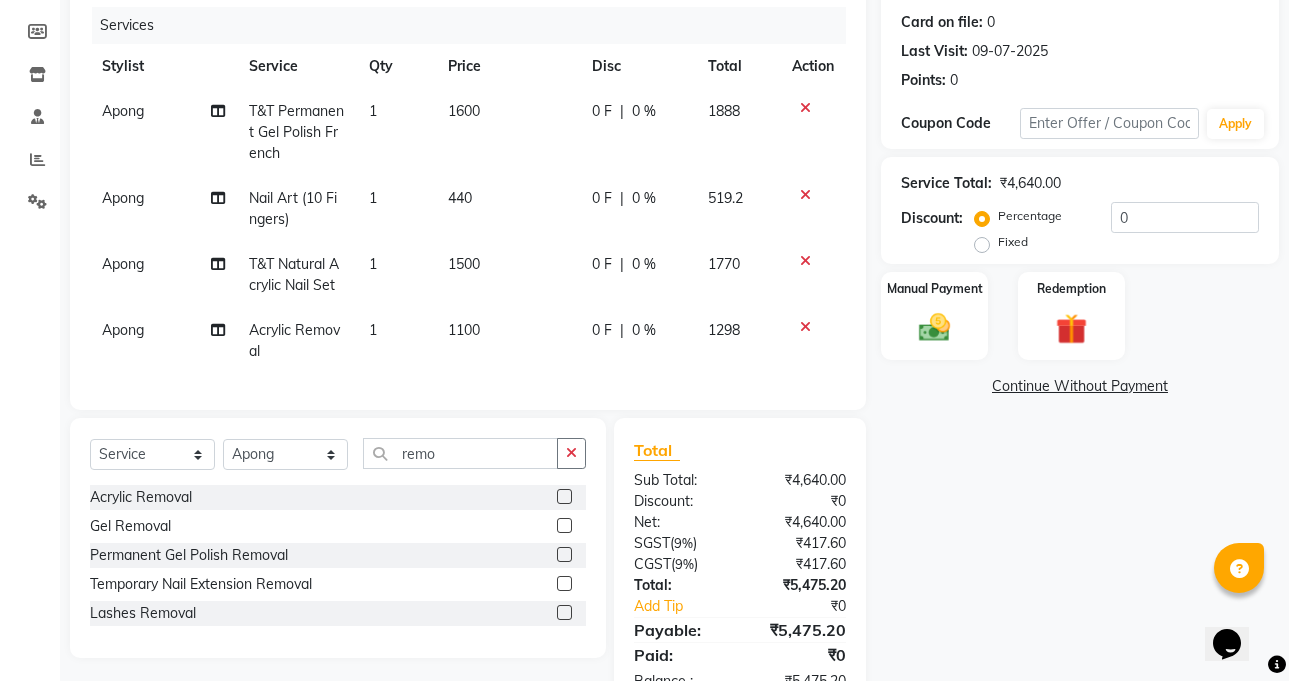 scroll, scrollTop: 317, scrollLeft: 0, axis: vertical 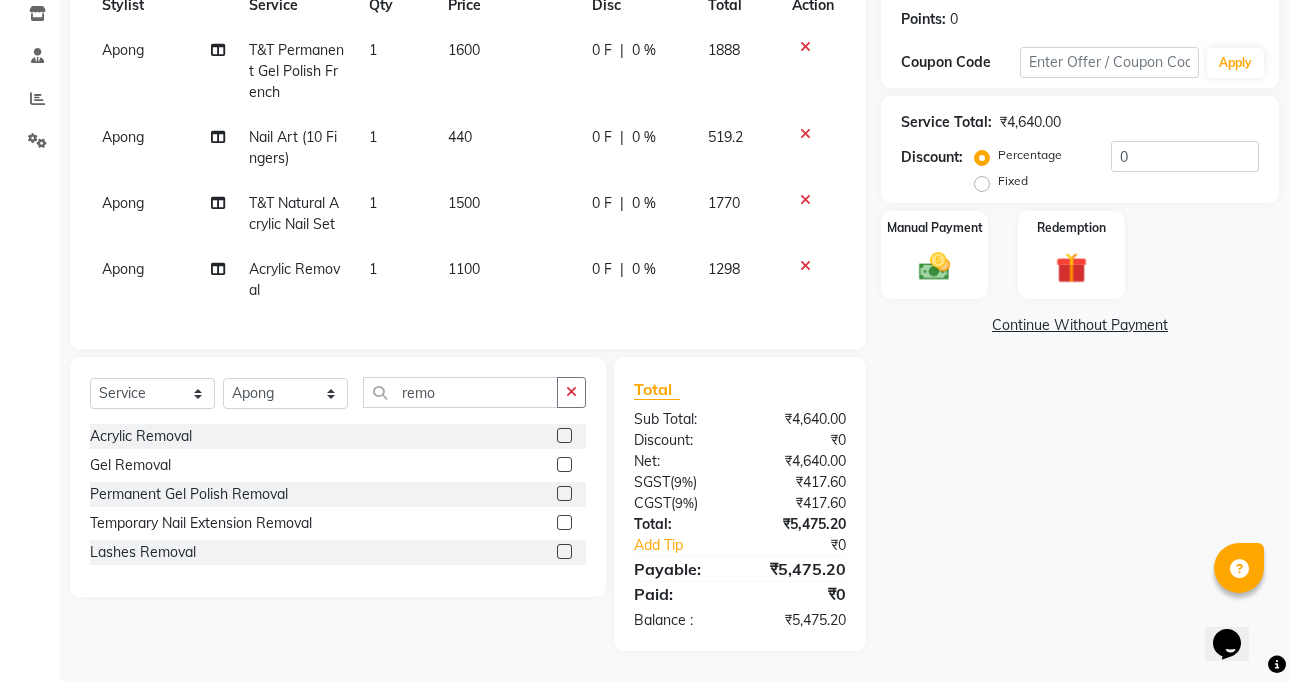 click on "Name: [FIRST] Membership: No Active Membership Total Visits: 6 Card on file: 0 Last Visit: 09-07-2025 Points: 0 Coupon Code Apply Service Total: ₹4,640.00 Discount: Percentage Fixed 0 Manual Payment Redemption Continue Without Payment" 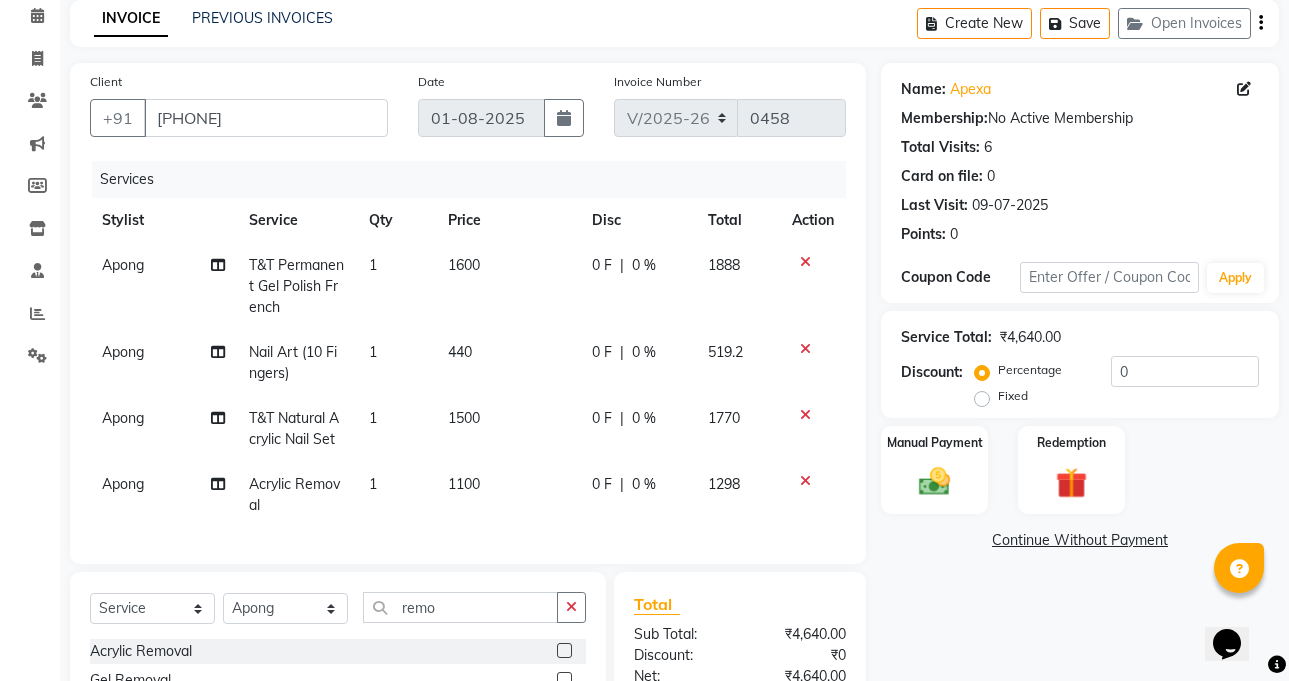 scroll, scrollTop: 317, scrollLeft: 0, axis: vertical 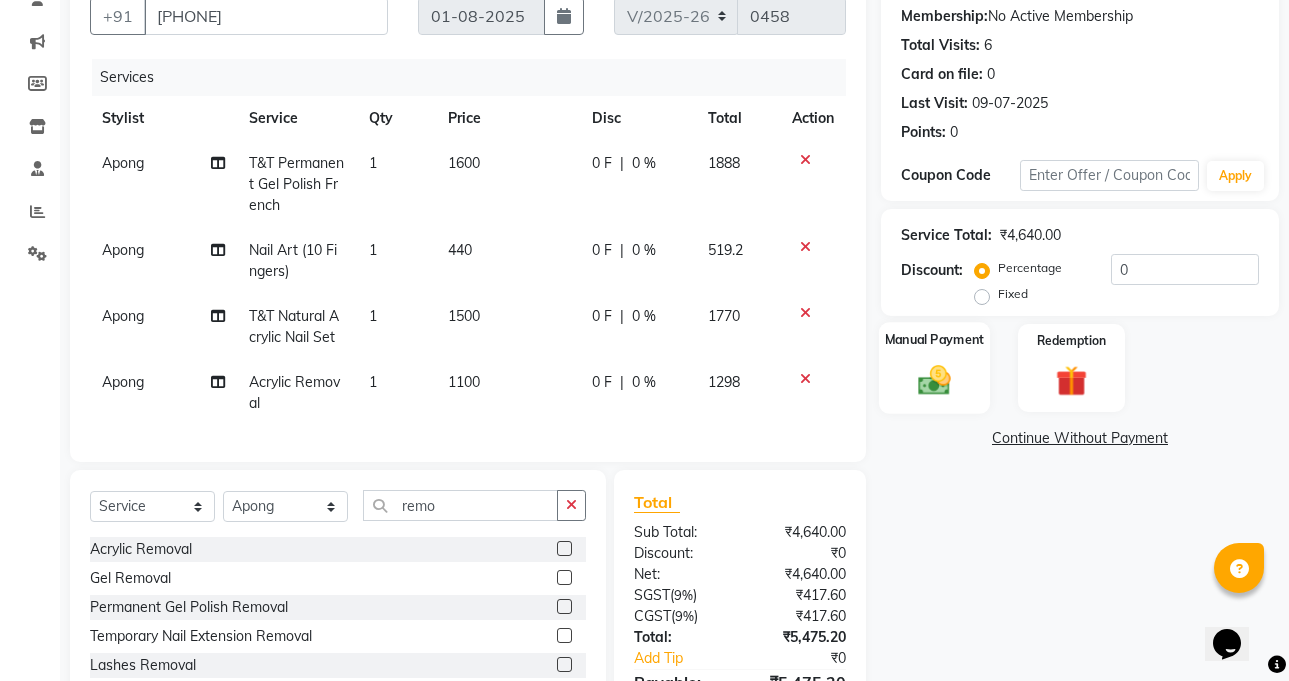 click on "Manual Payment" 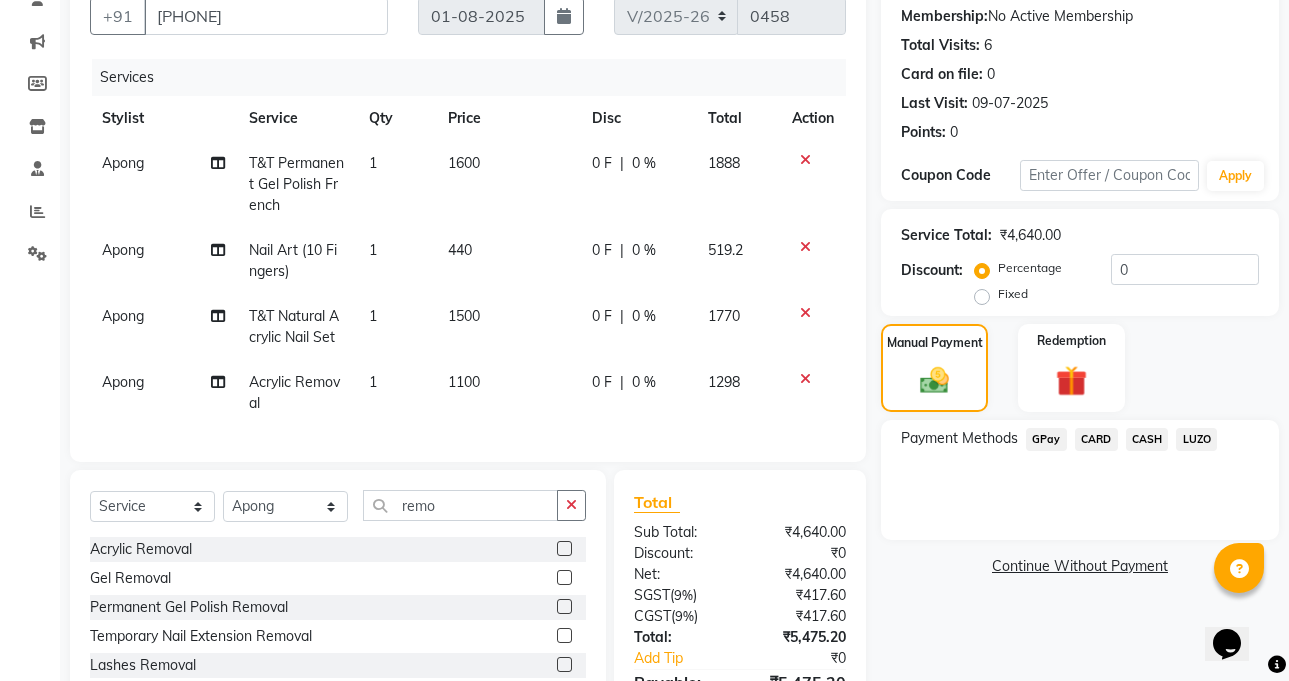 click on "CASH" 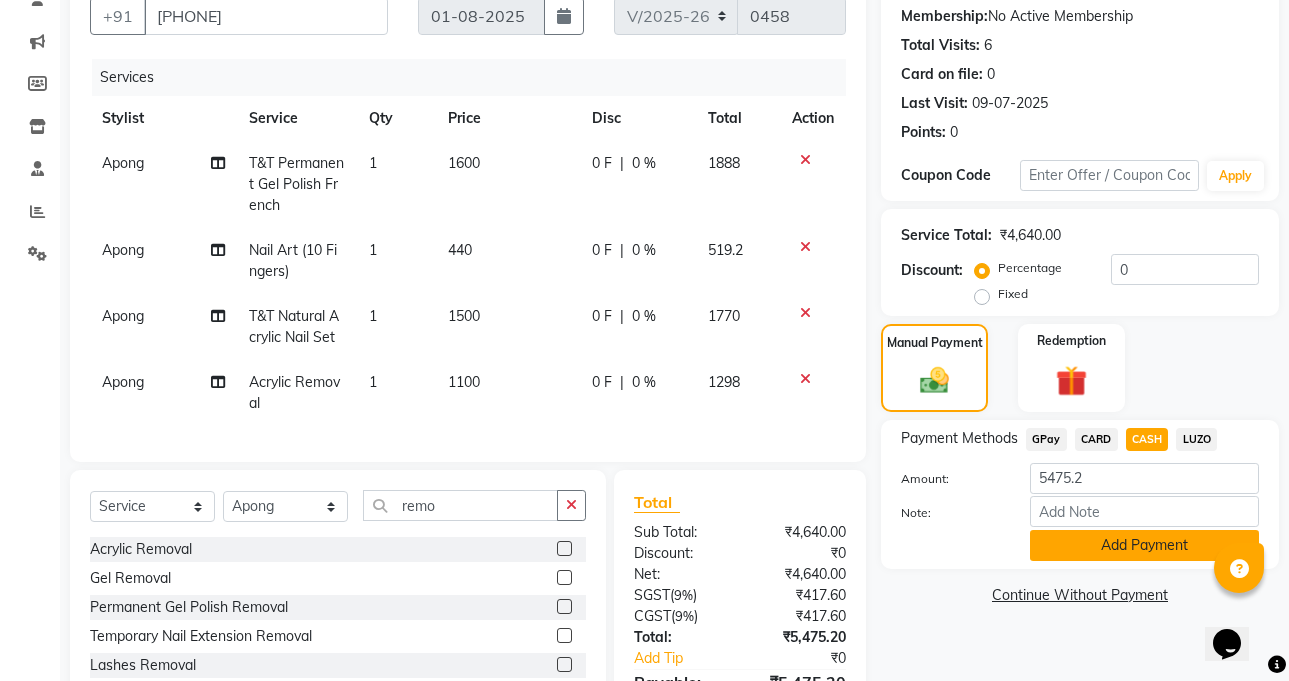 click on "Add Payment" 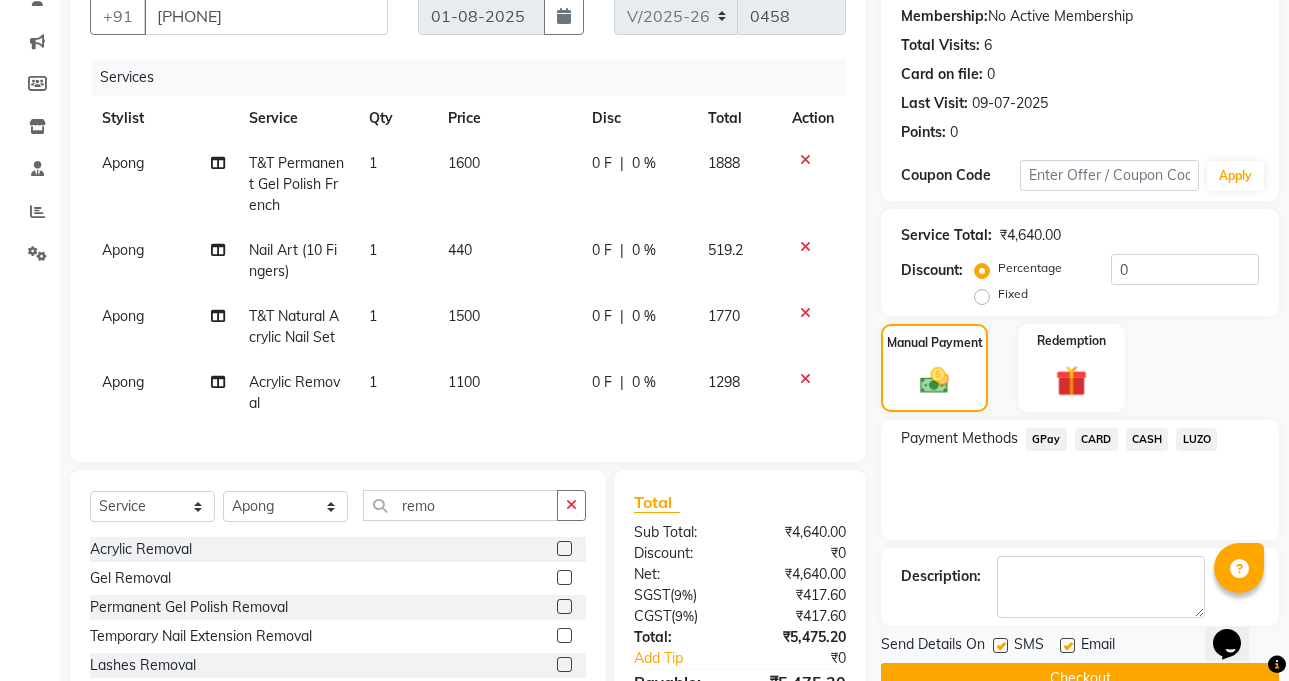 scroll, scrollTop: 388, scrollLeft: 0, axis: vertical 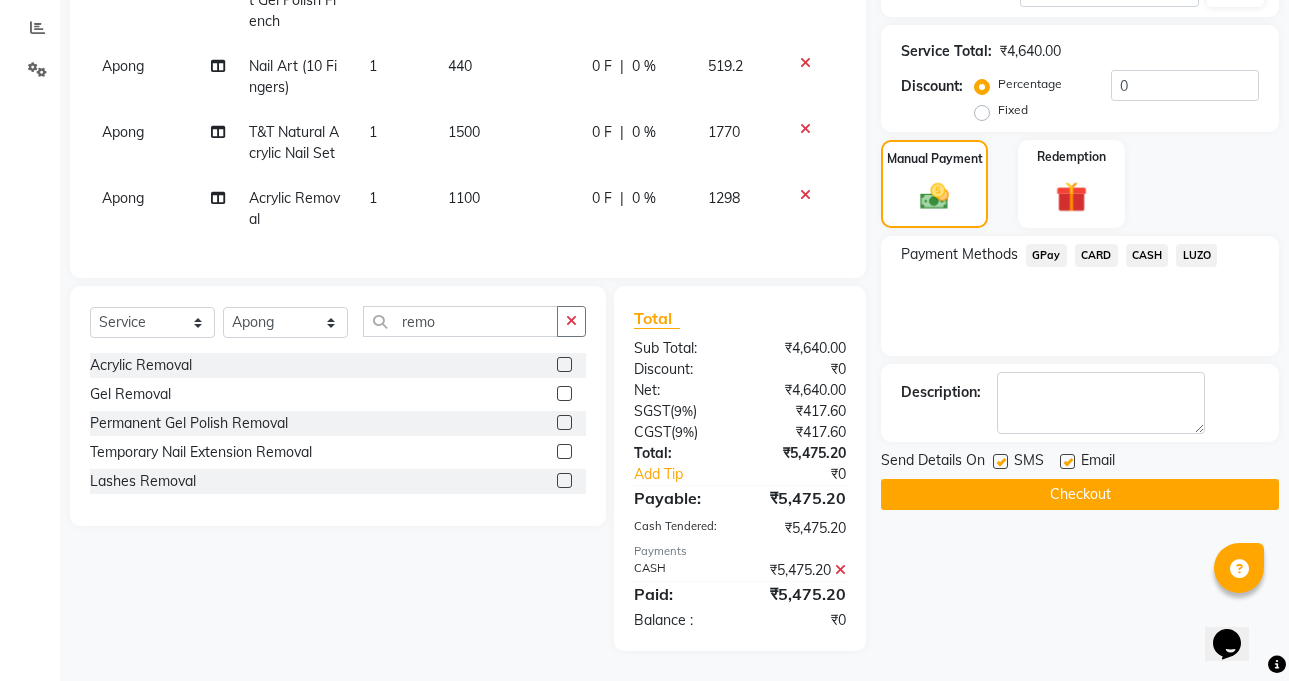 click on "Checkout" 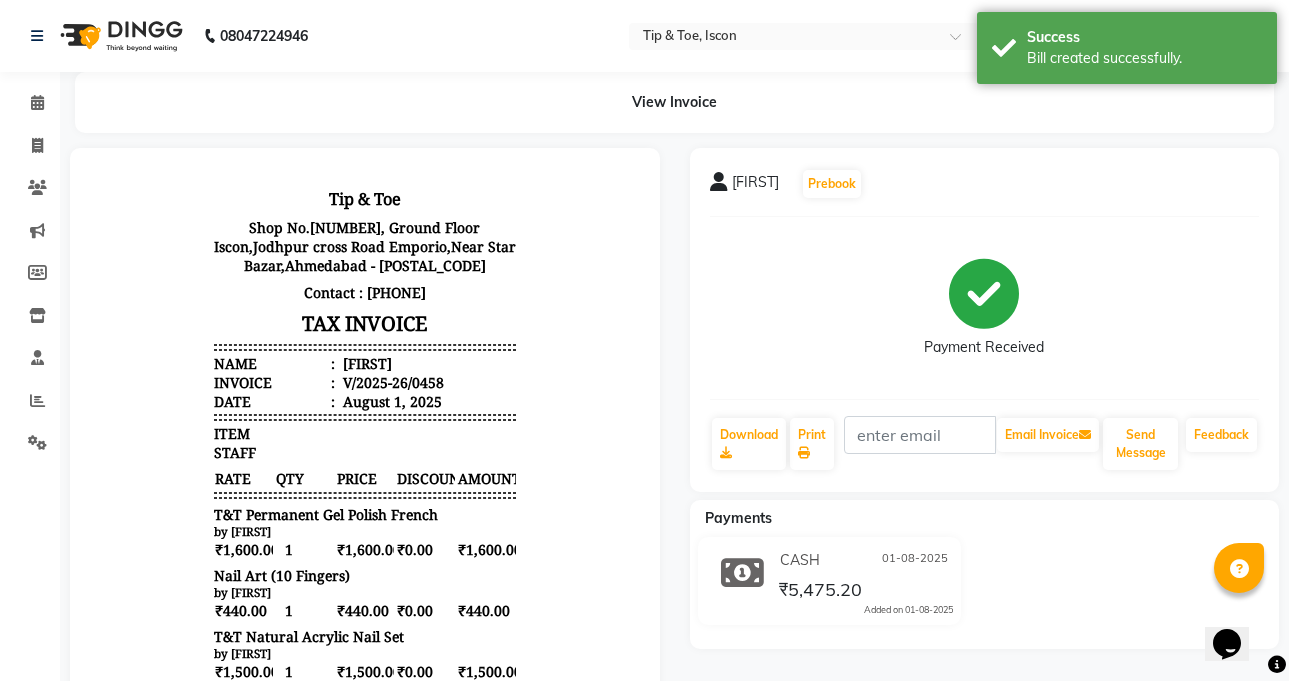scroll, scrollTop: 0, scrollLeft: 0, axis: both 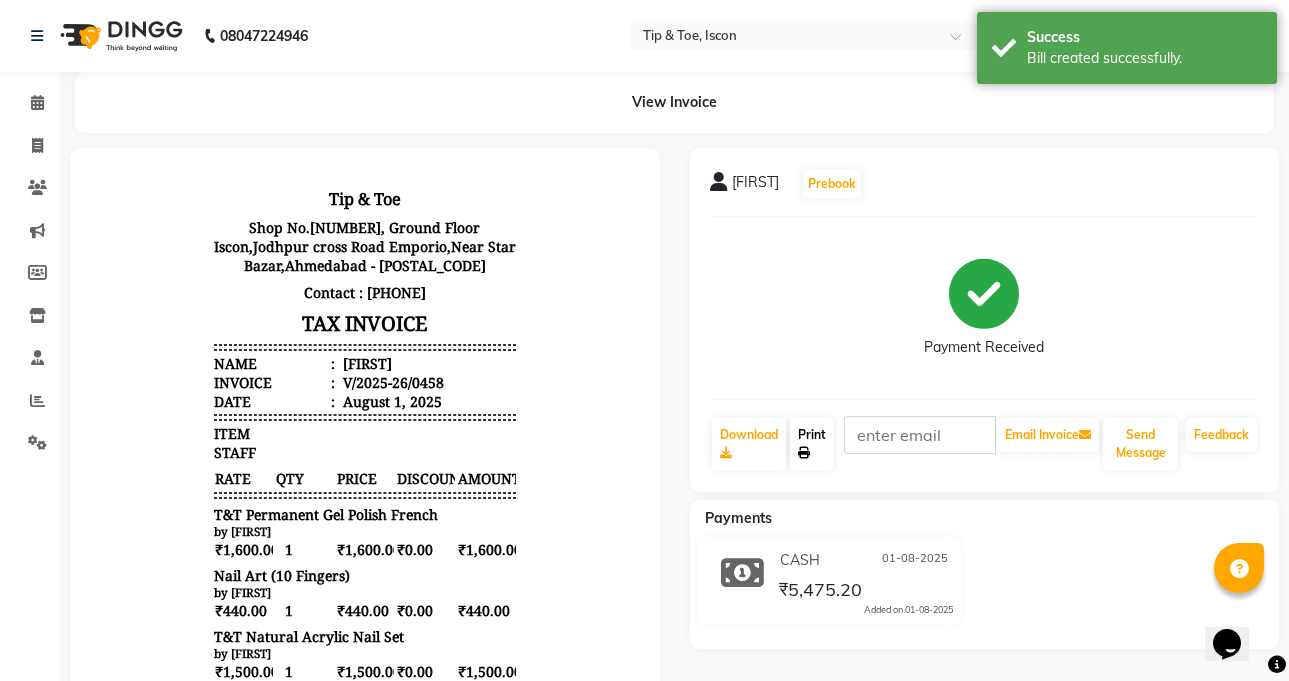 click 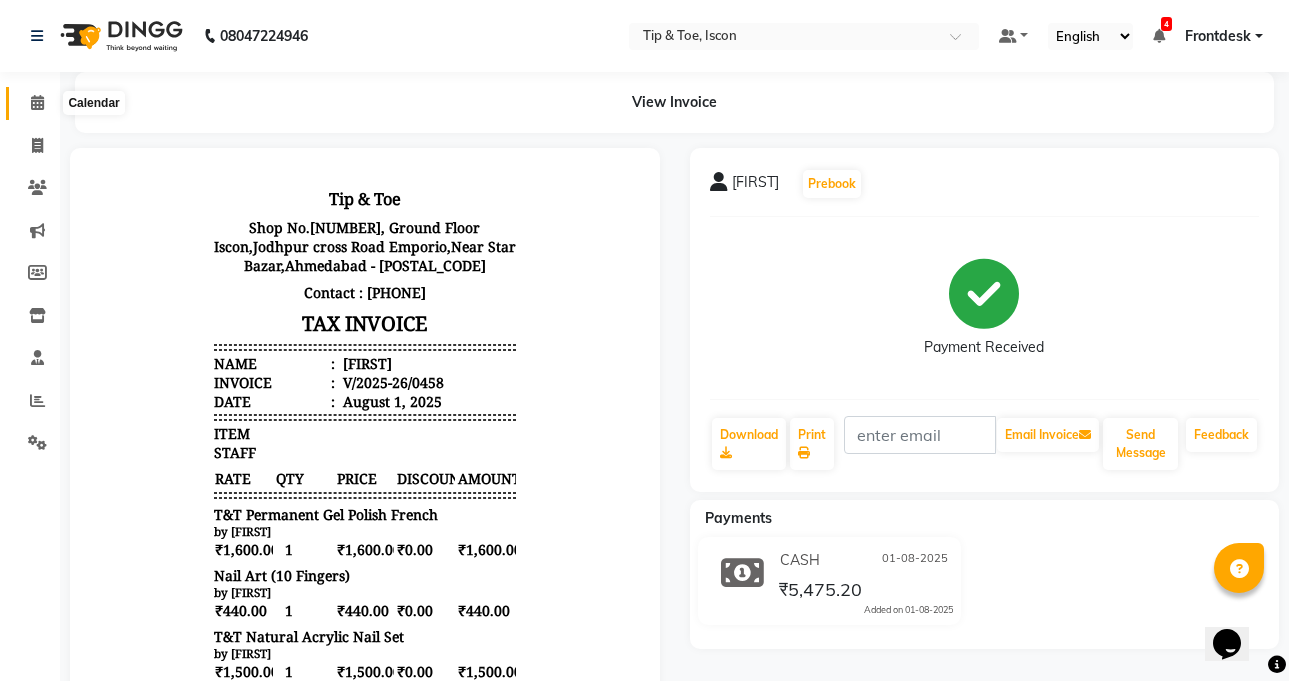 click 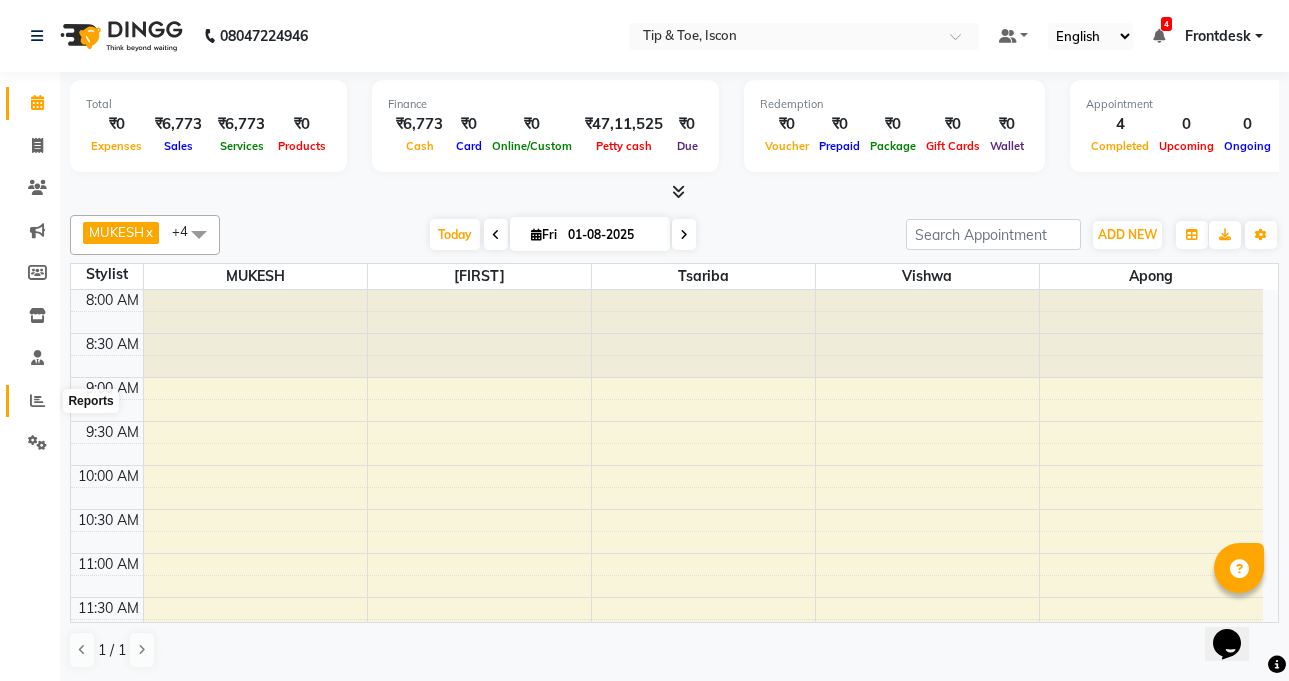click 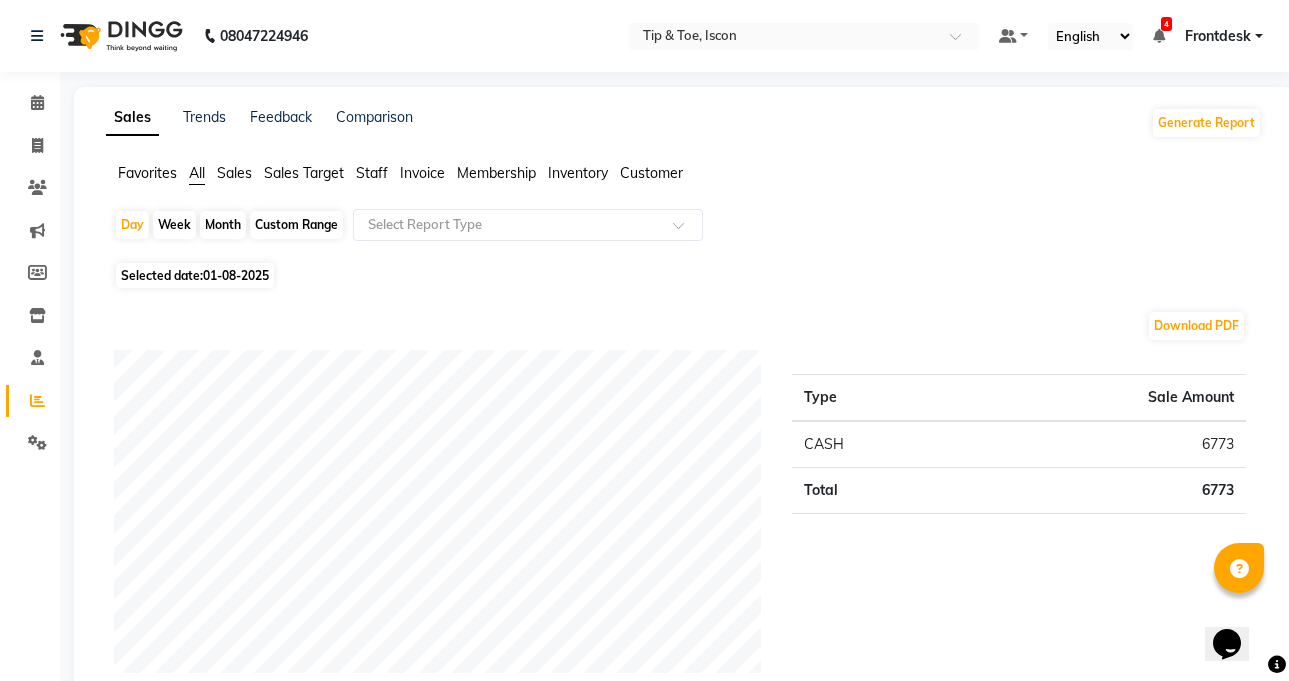 click on "Invoice" 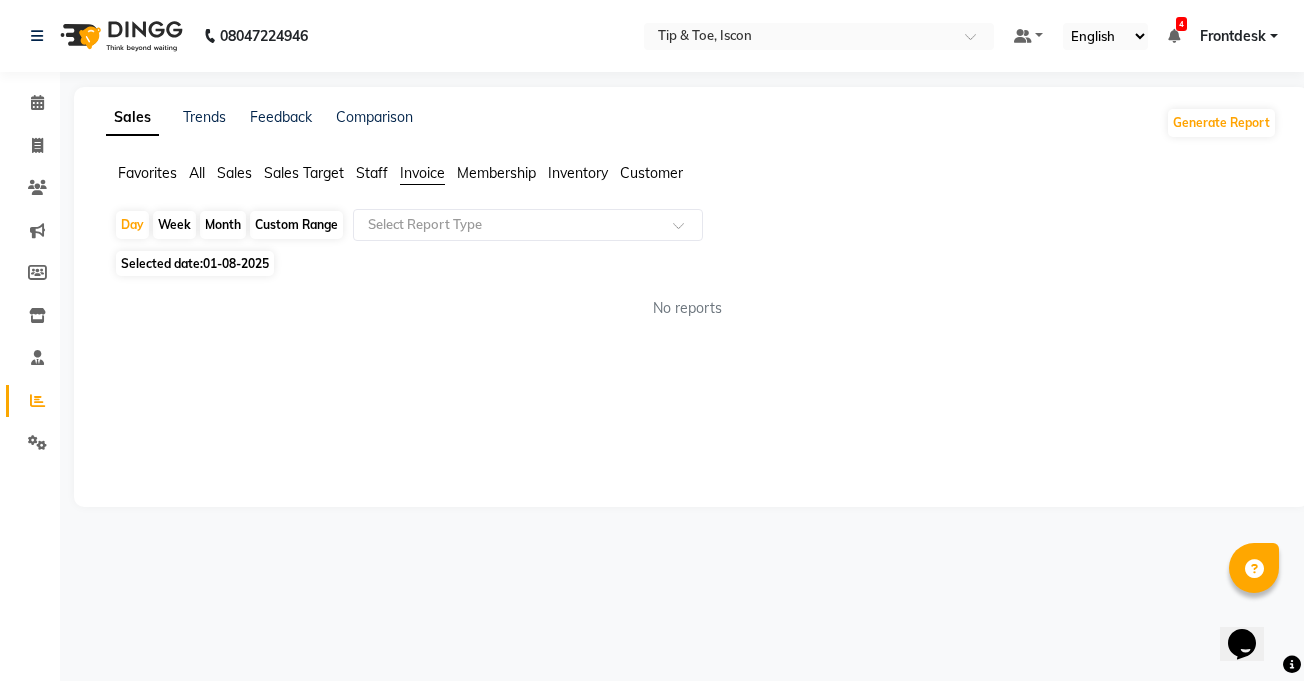 click on "Staff" 